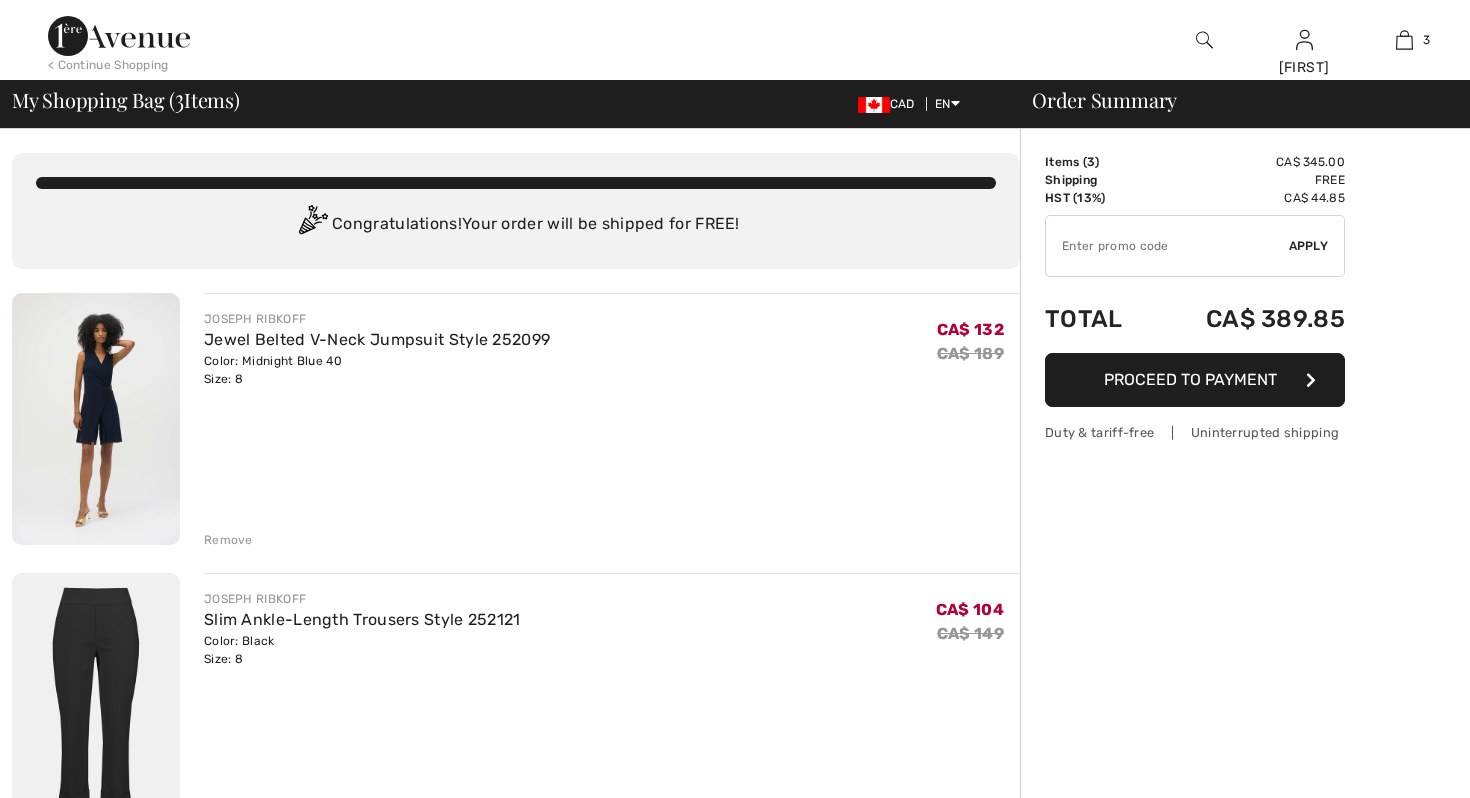 scroll, scrollTop: 0, scrollLeft: 0, axis: both 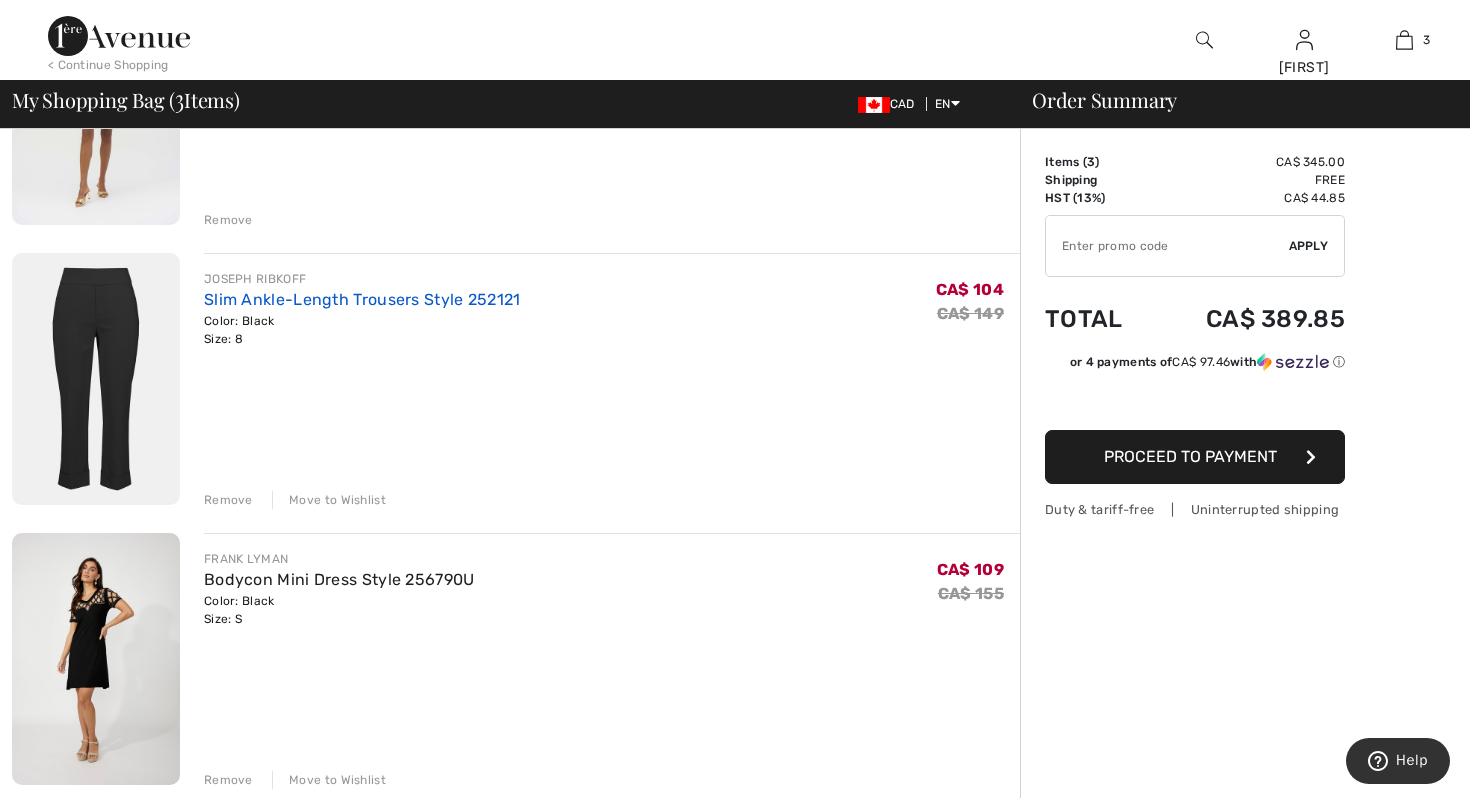 click on "Slim Ankle-Length Trousers Style 252121" at bounding box center (362, 299) 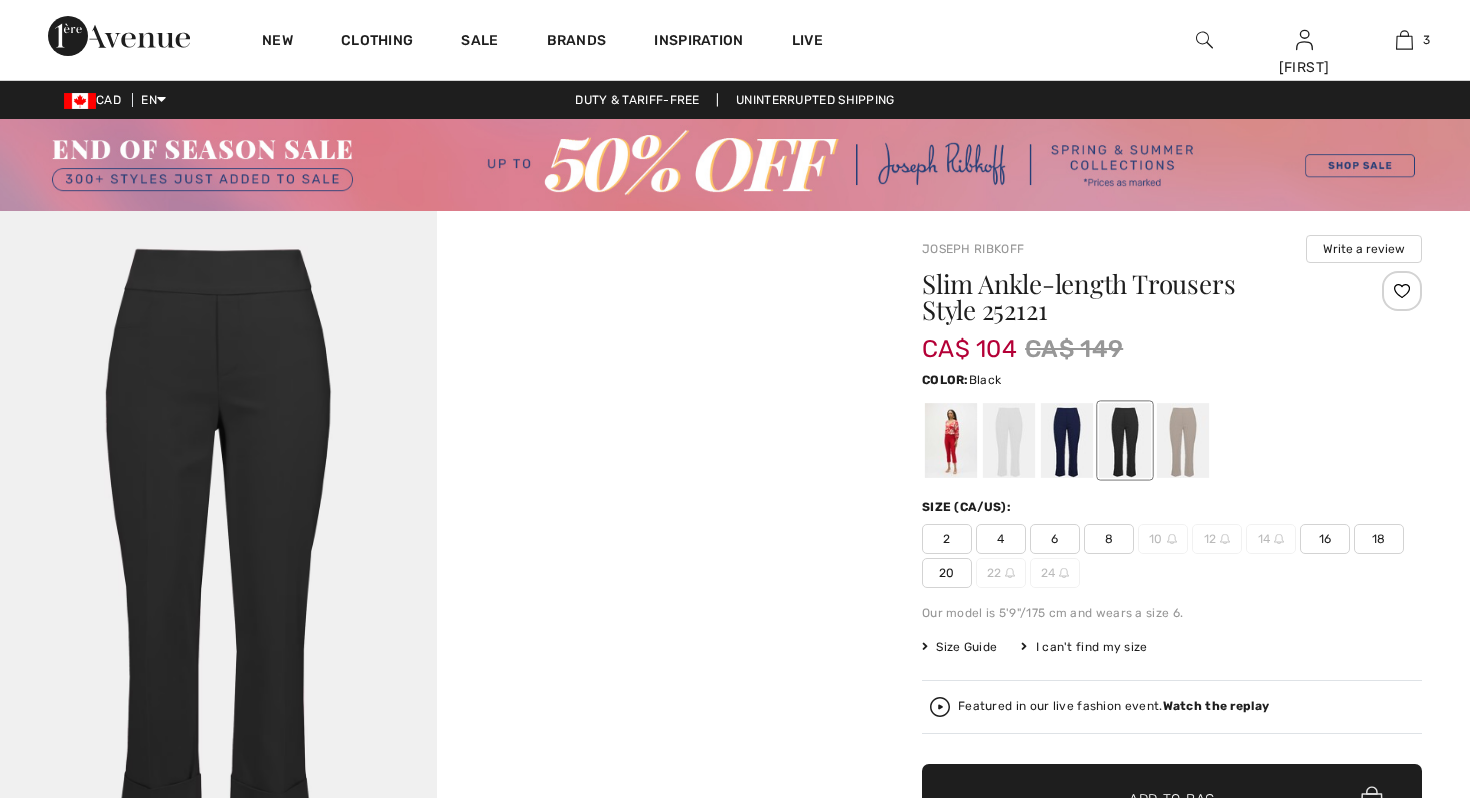 scroll, scrollTop: 0, scrollLeft: 0, axis: both 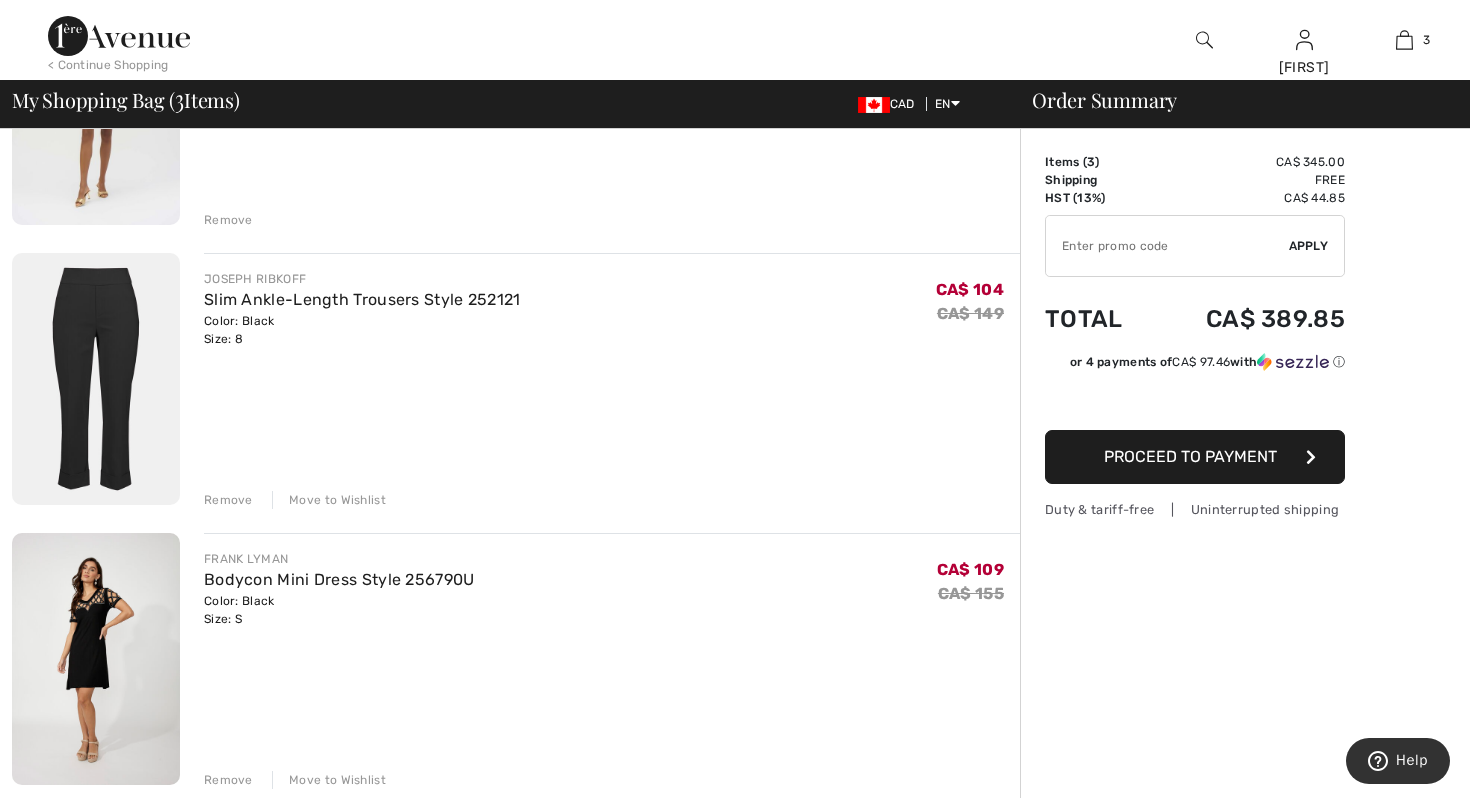 click on "Remove" at bounding box center (228, 500) 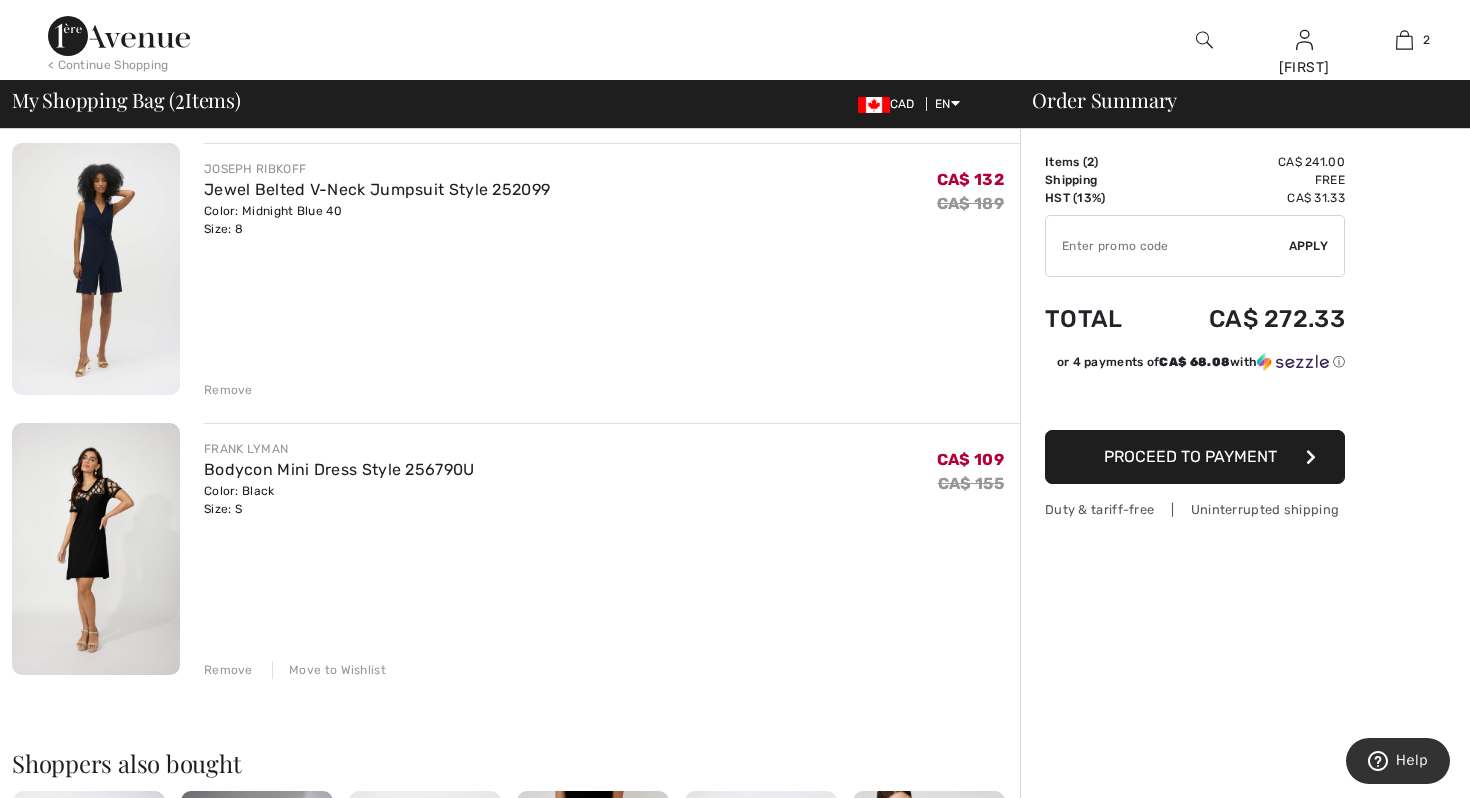 scroll, scrollTop: 120, scrollLeft: 0, axis: vertical 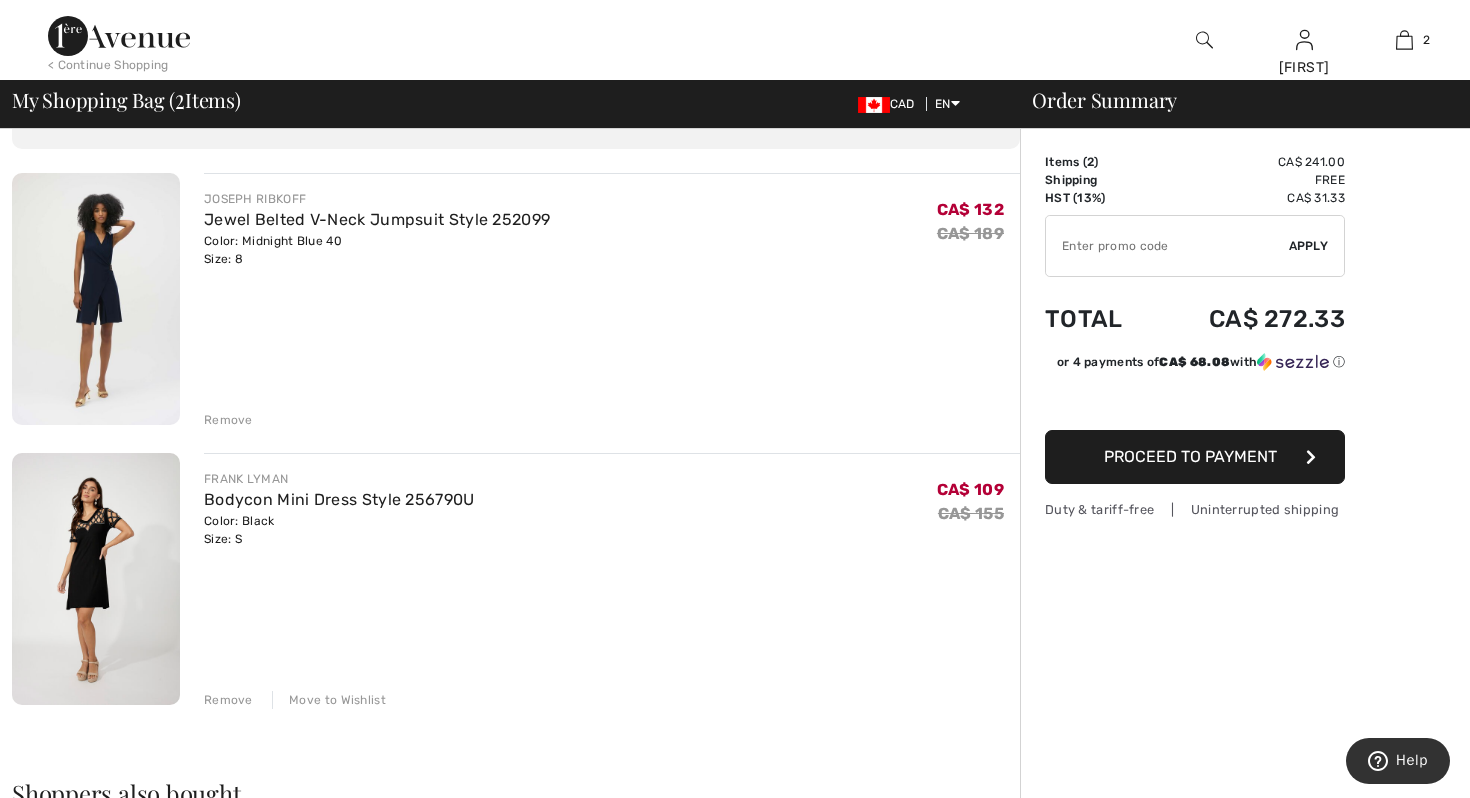 click on "Remove" at bounding box center [228, 700] 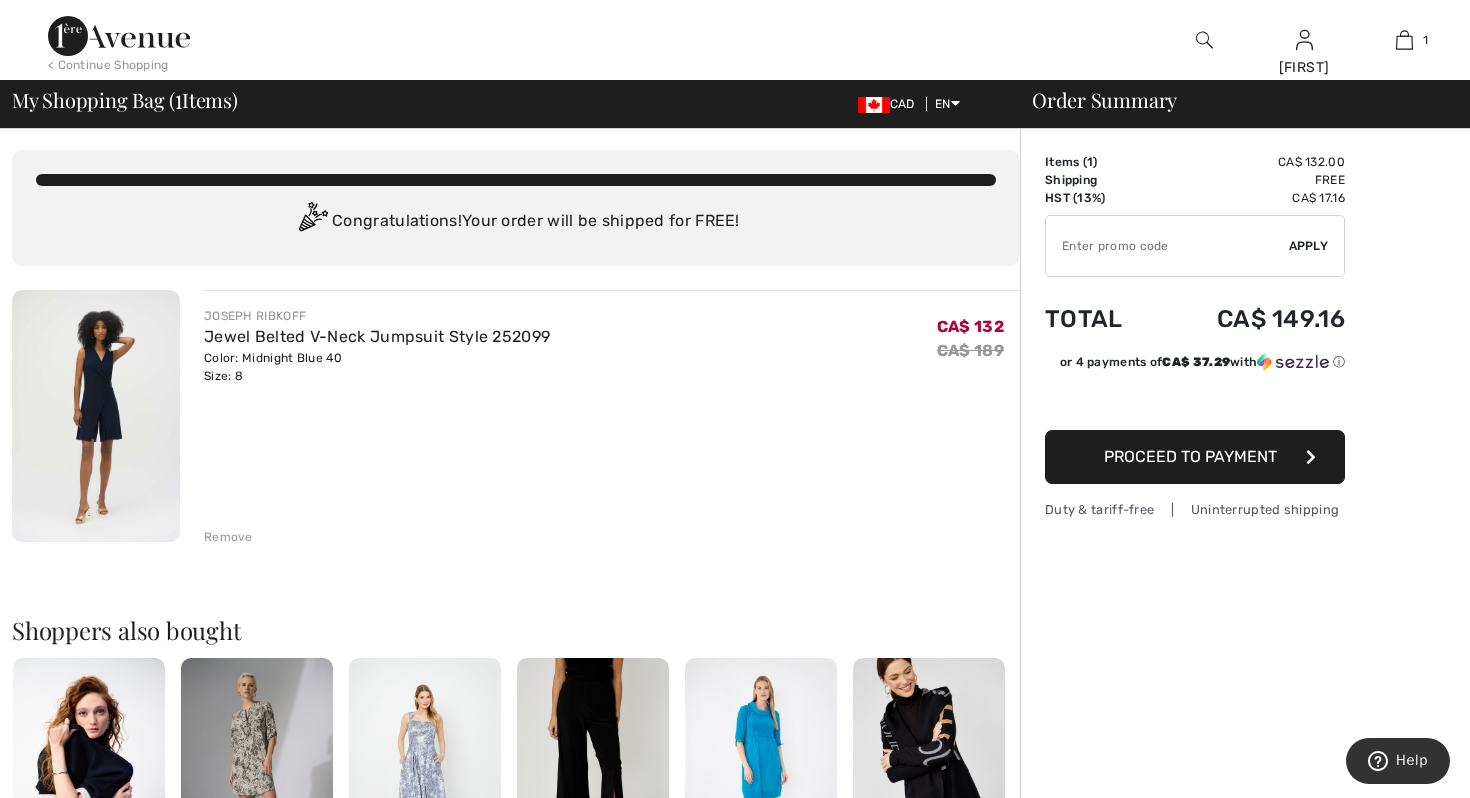 scroll, scrollTop: 0, scrollLeft: 0, axis: both 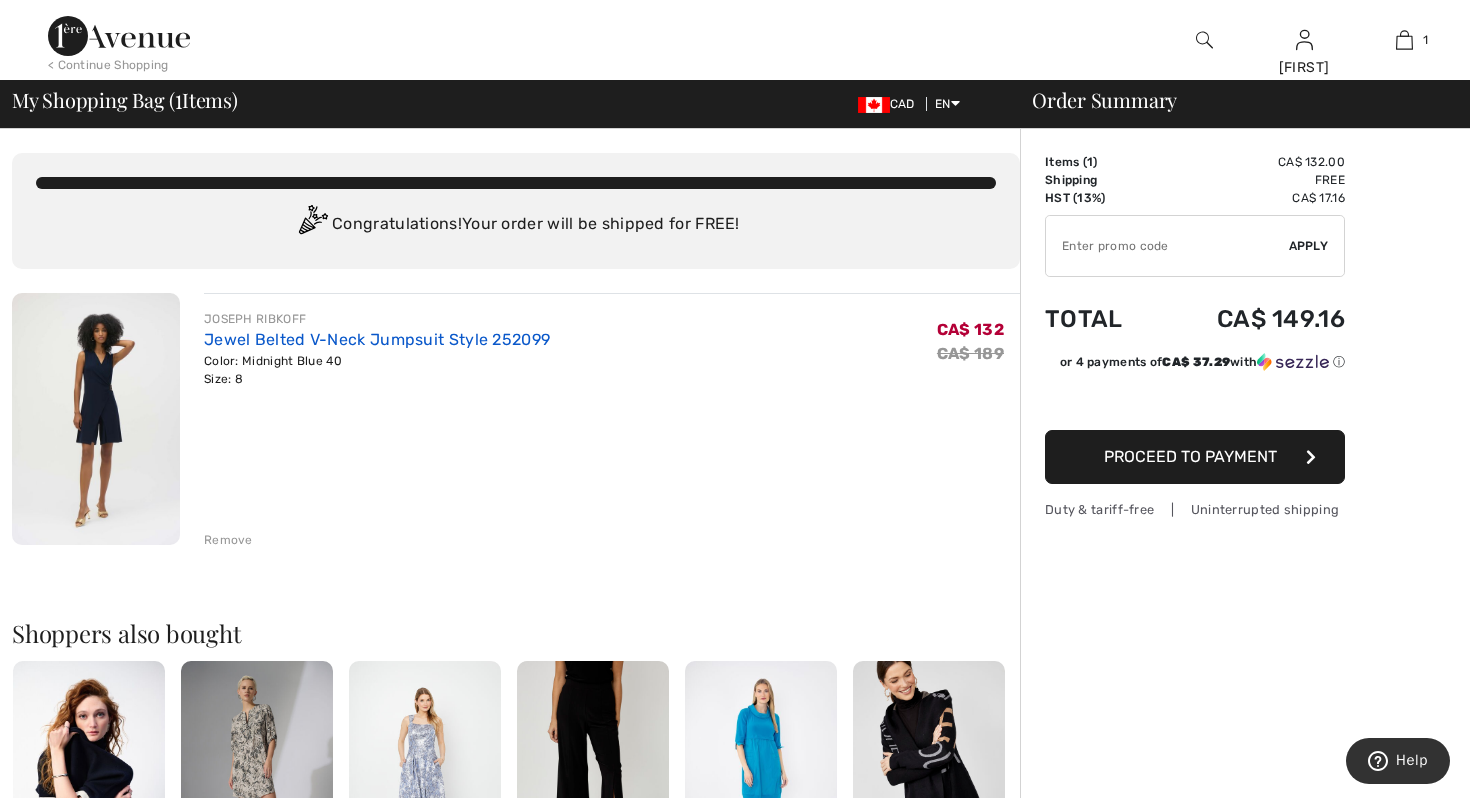 click on "Jewel Belted V-Neck Jumpsuit Style 252099" at bounding box center [377, 339] 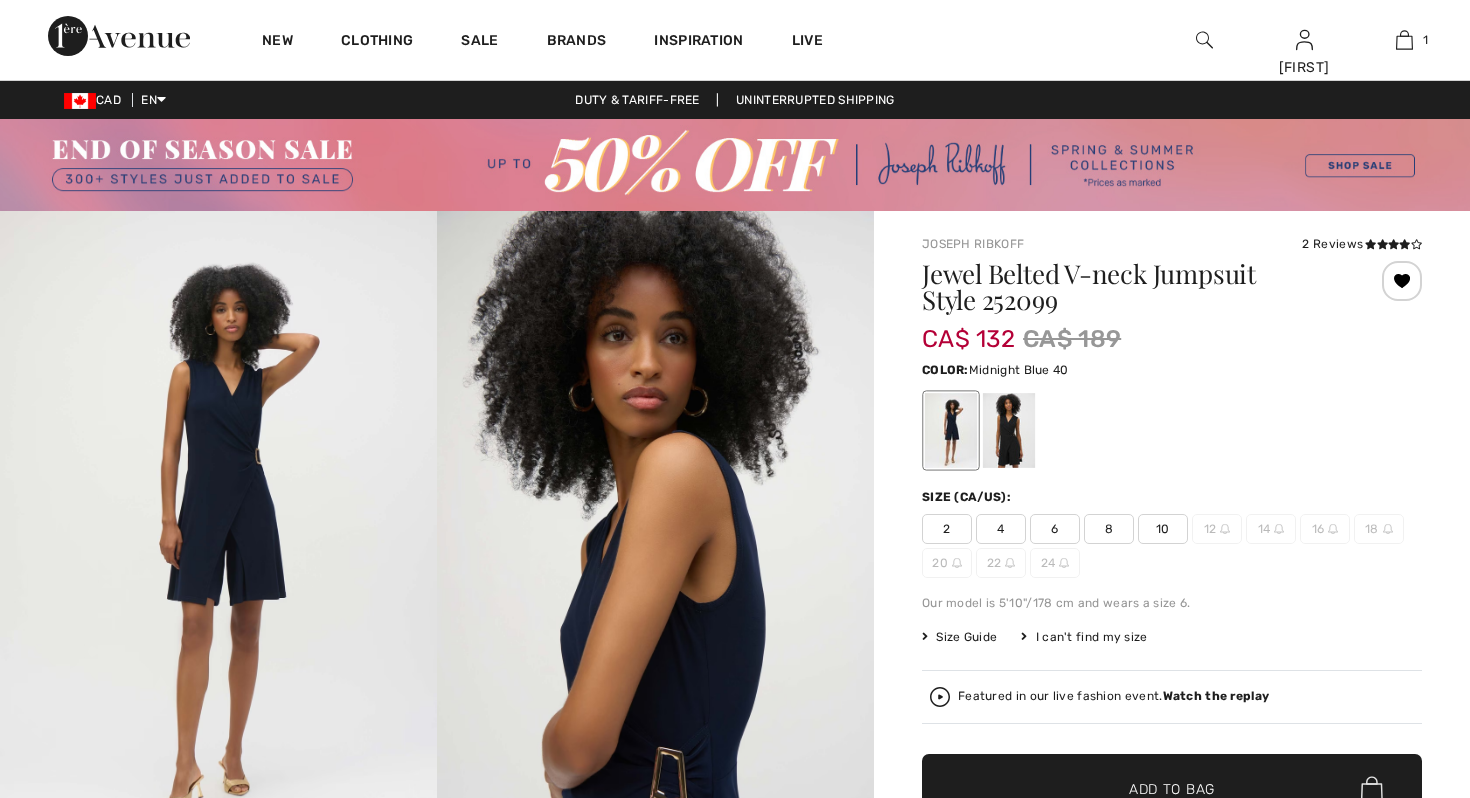 scroll, scrollTop: 0, scrollLeft: 0, axis: both 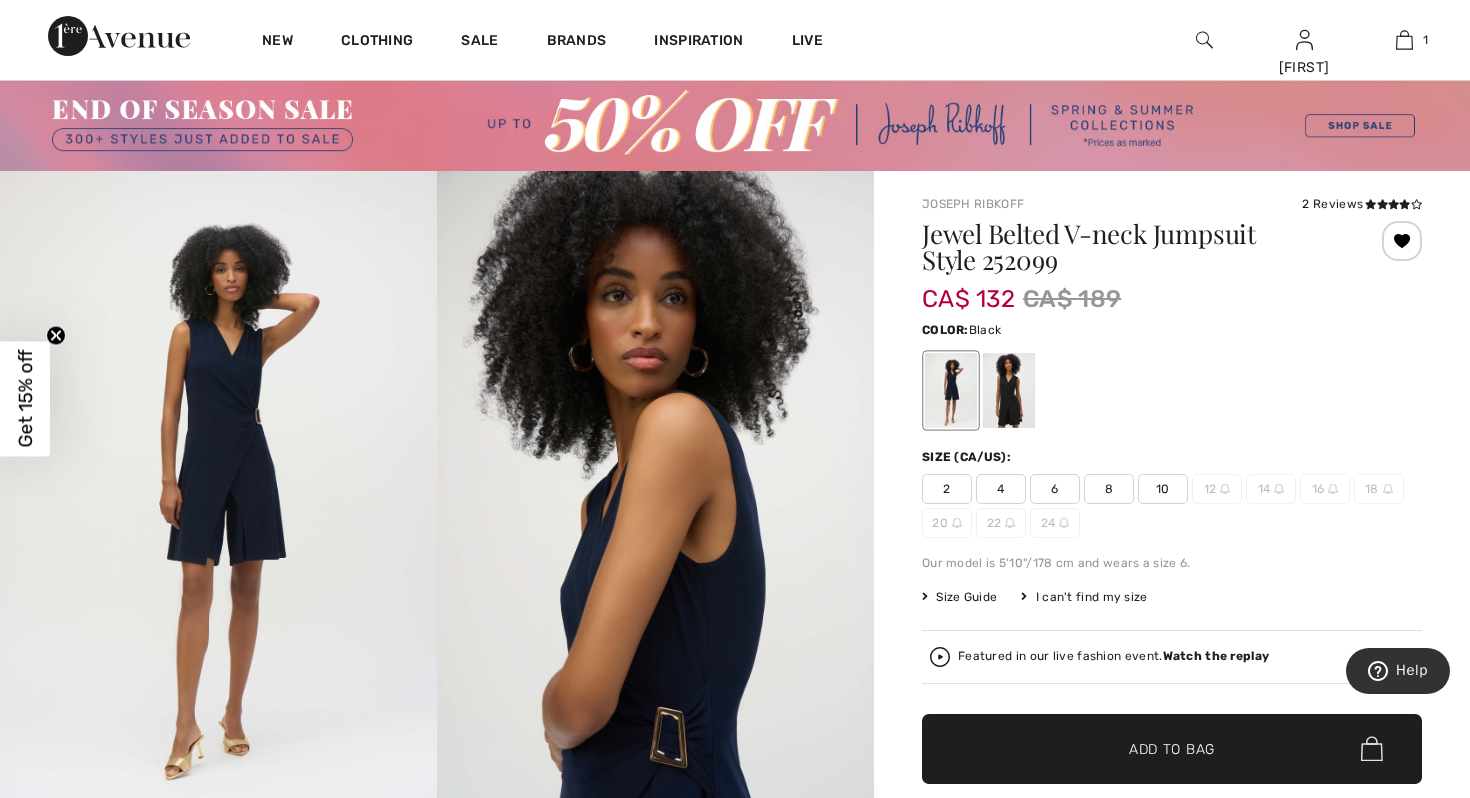 click at bounding box center (1009, 390) 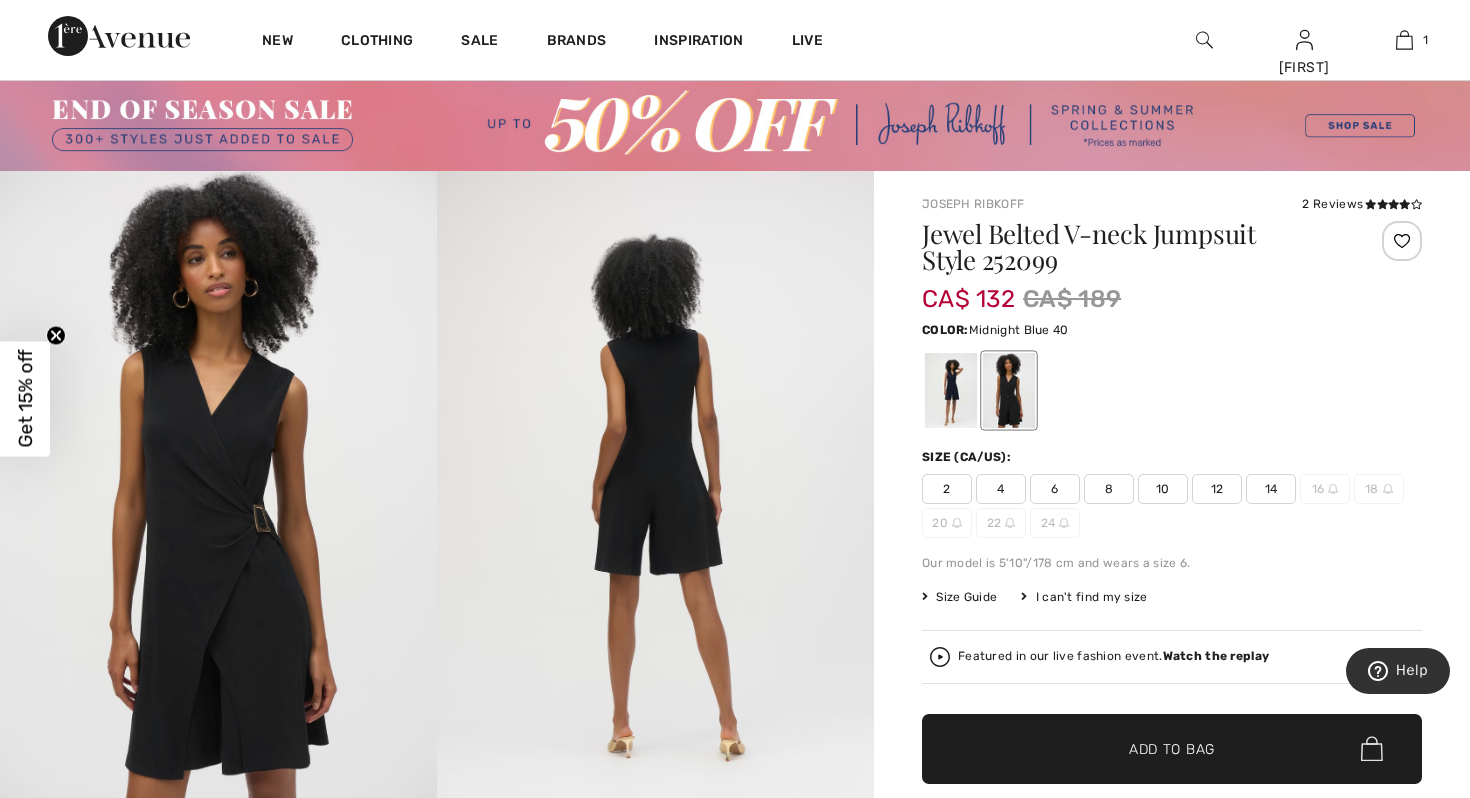 click at bounding box center [951, 390] 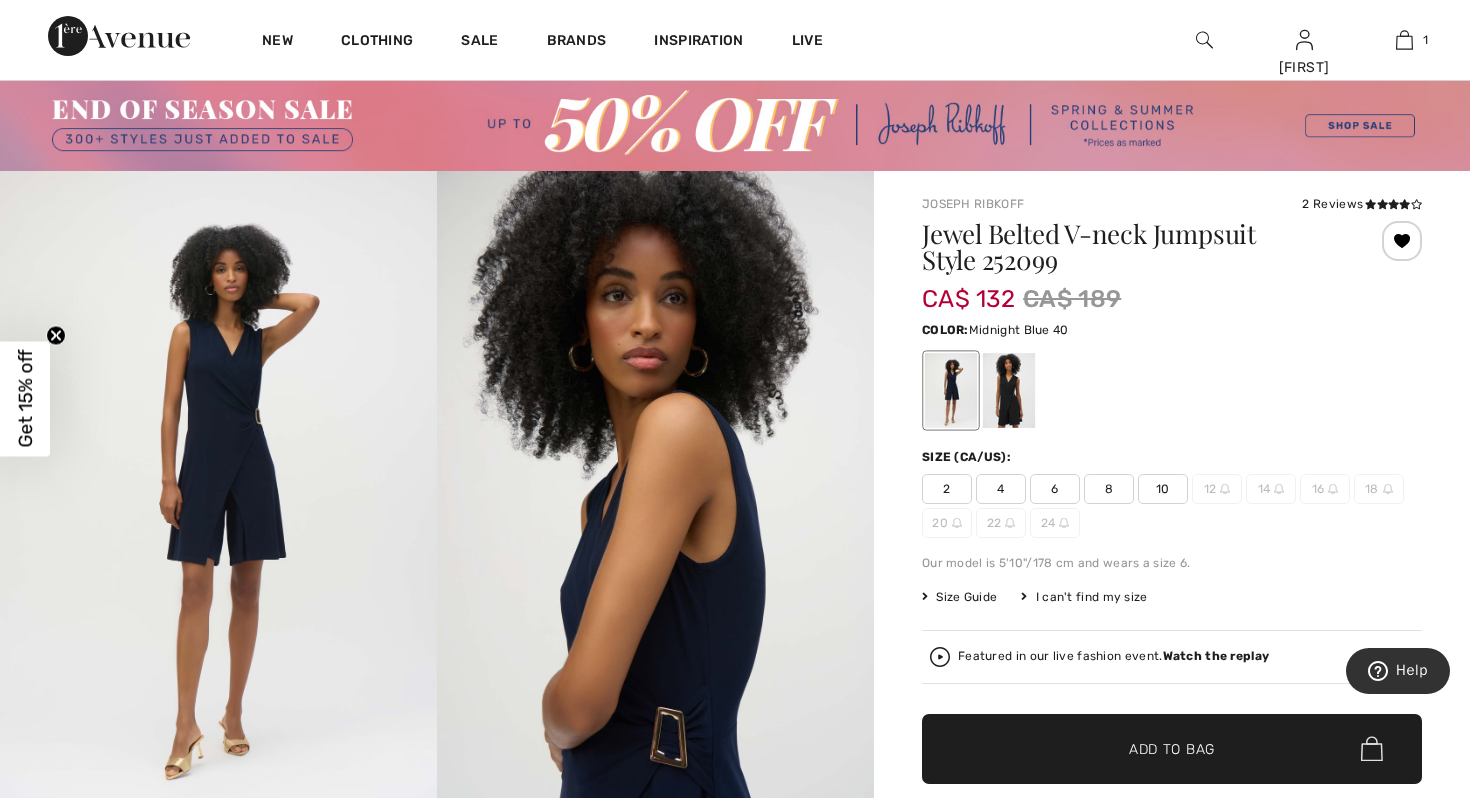 click on "10" at bounding box center (1163, 489) 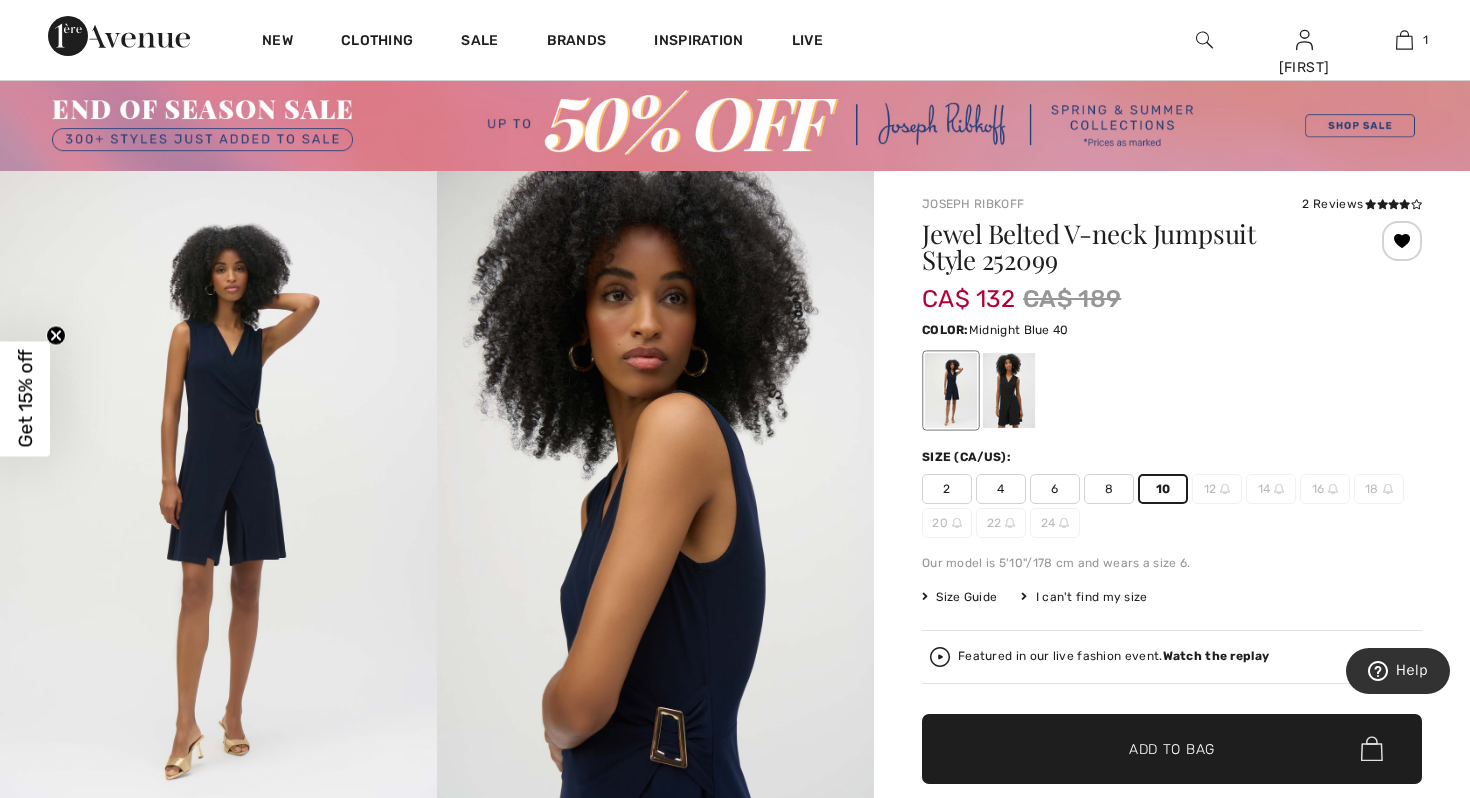 click at bounding box center (1172, 390) 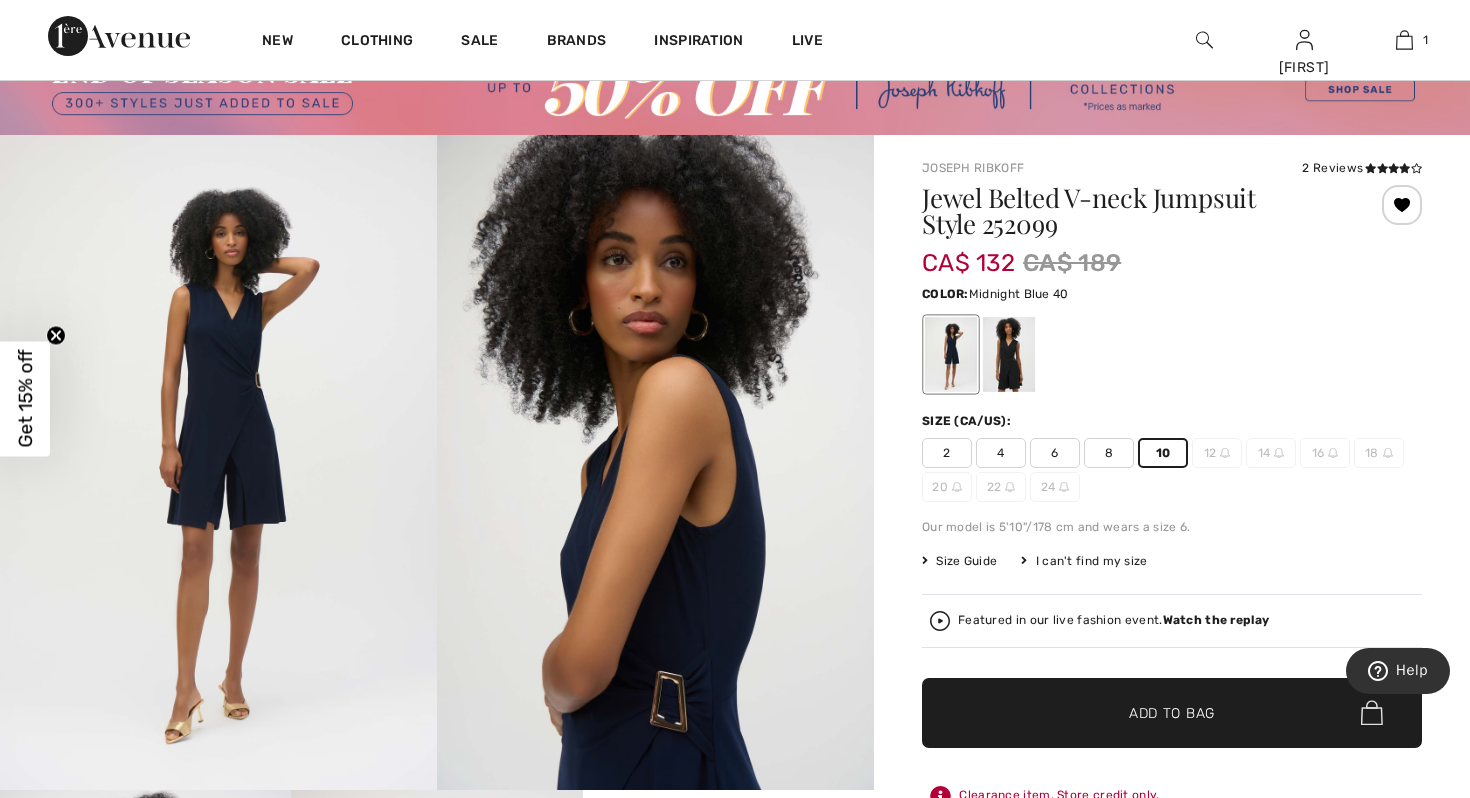 scroll, scrollTop: 80, scrollLeft: 0, axis: vertical 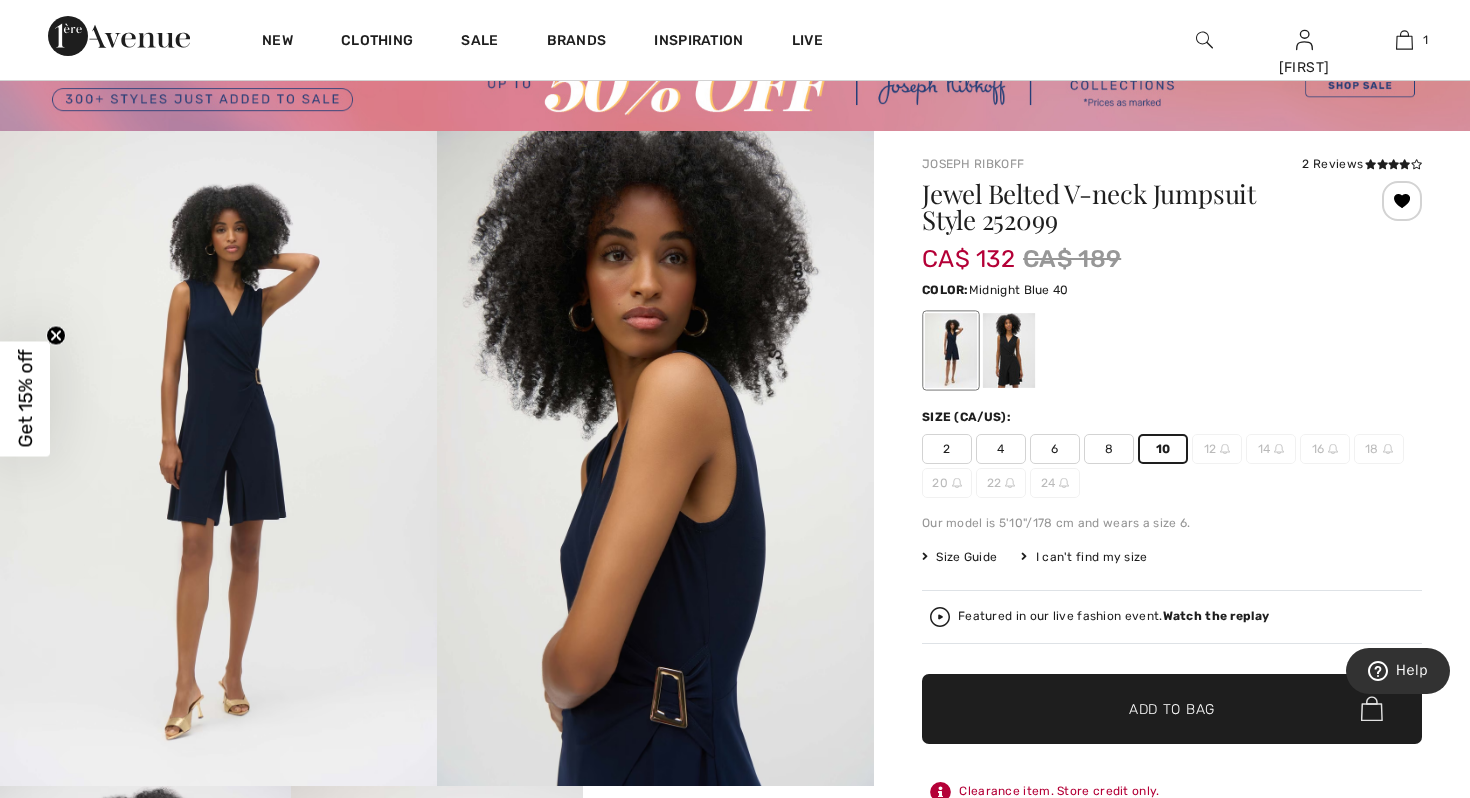 click on "Add to Bag" at bounding box center [1172, 708] 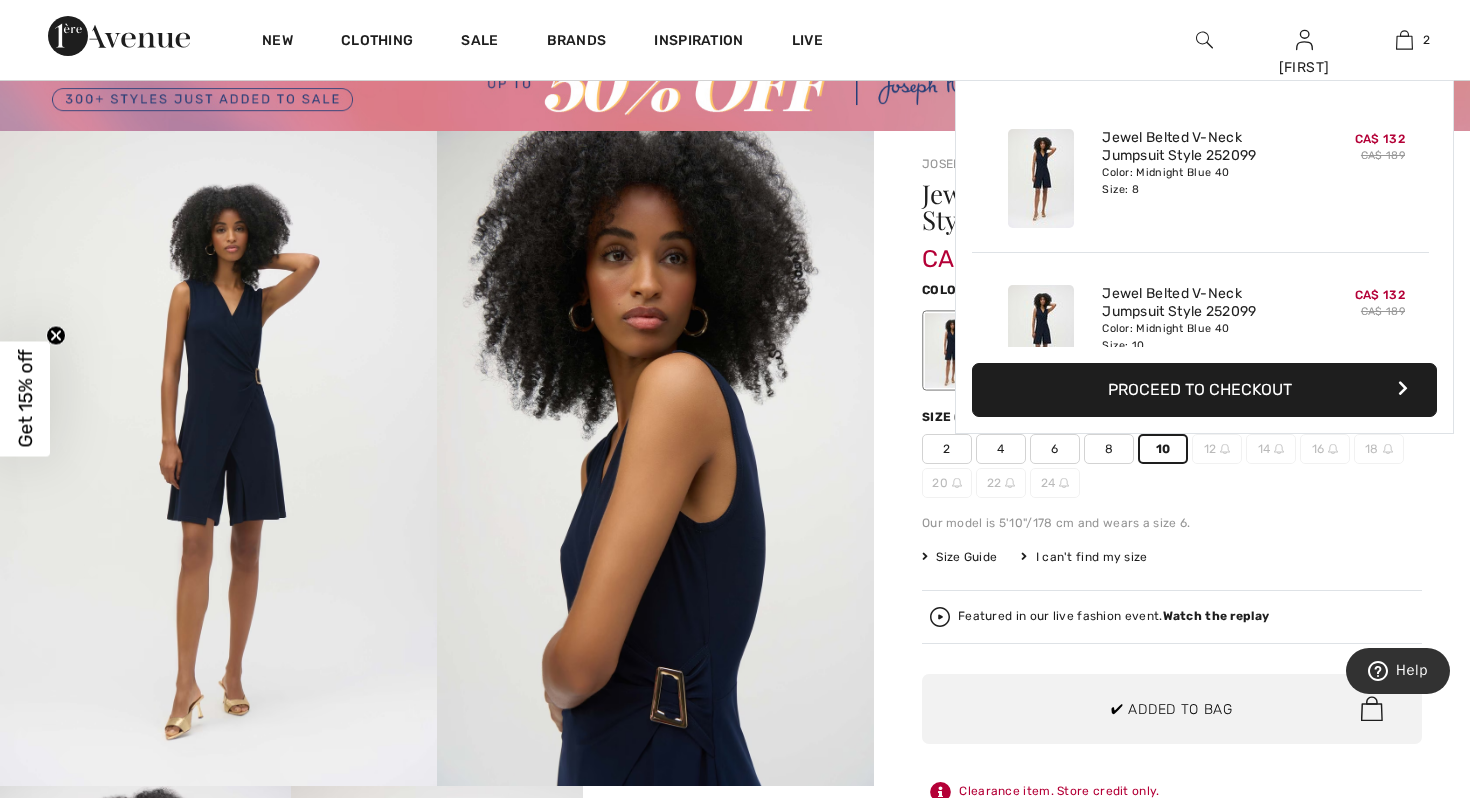 scroll, scrollTop: 62, scrollLeft: 0, axis: vertical 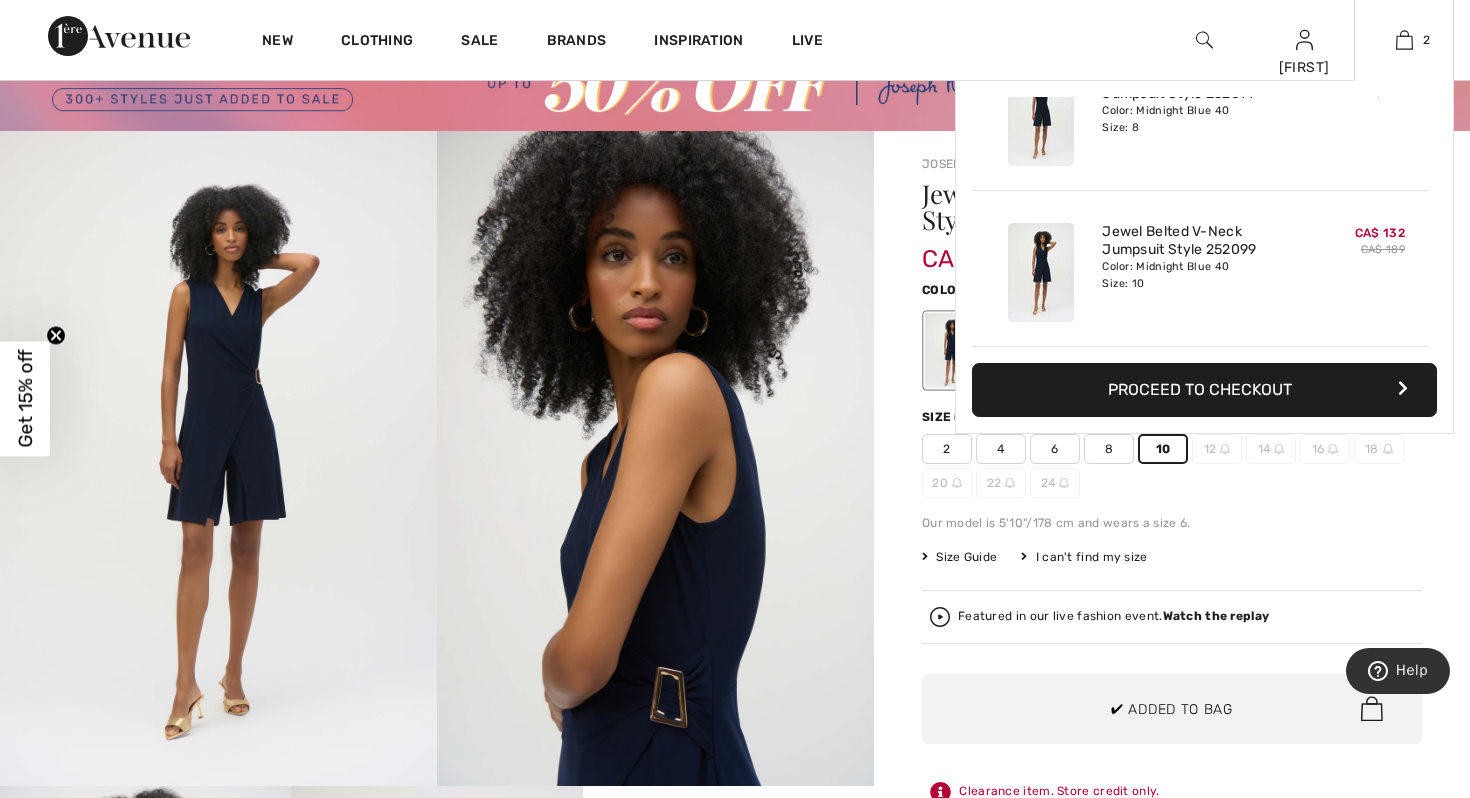 click on "Proceed to Checkout" at bounding box center (1204, 390) 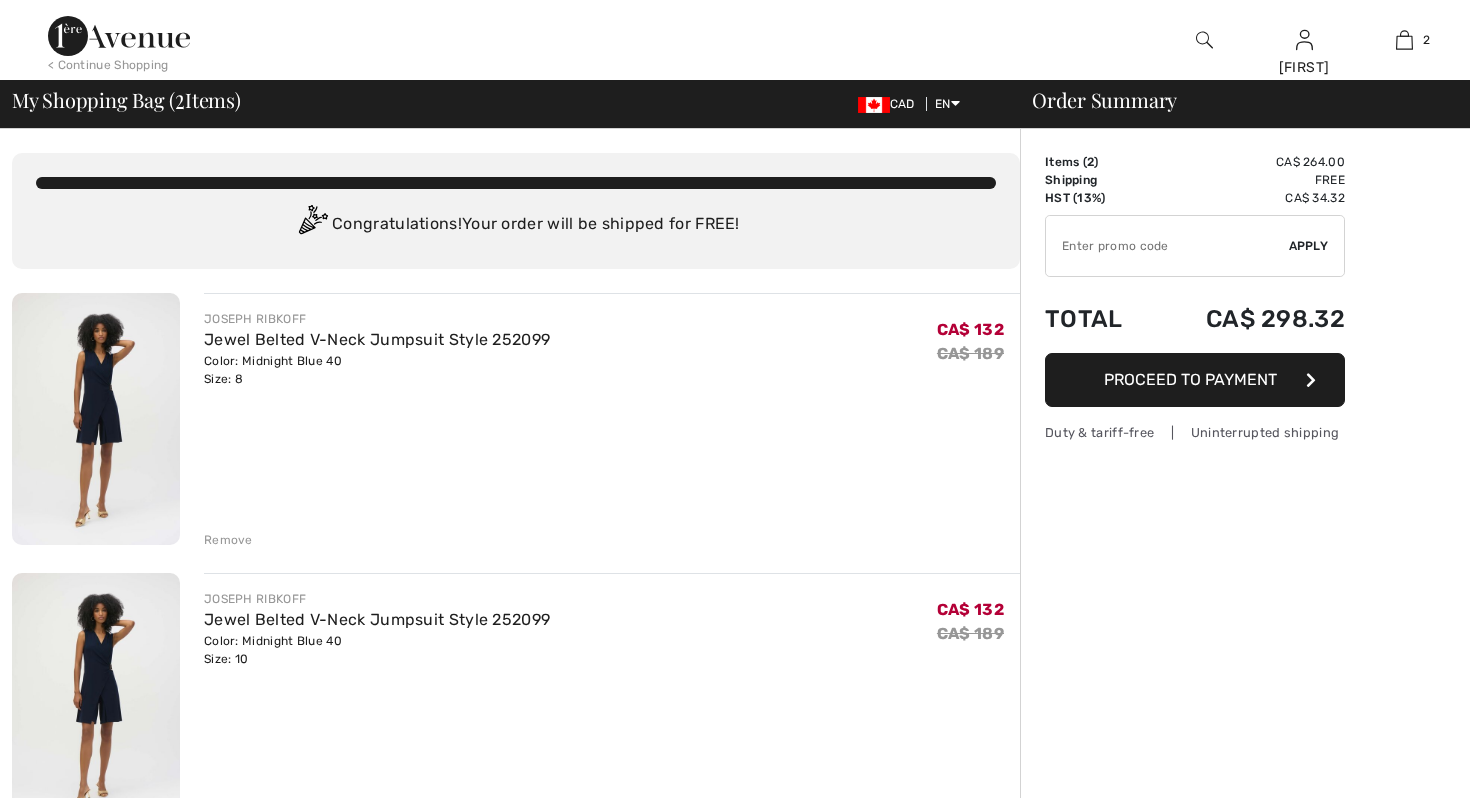 scroll, scrollTop: 0, scrollLeft: 0, axis: both 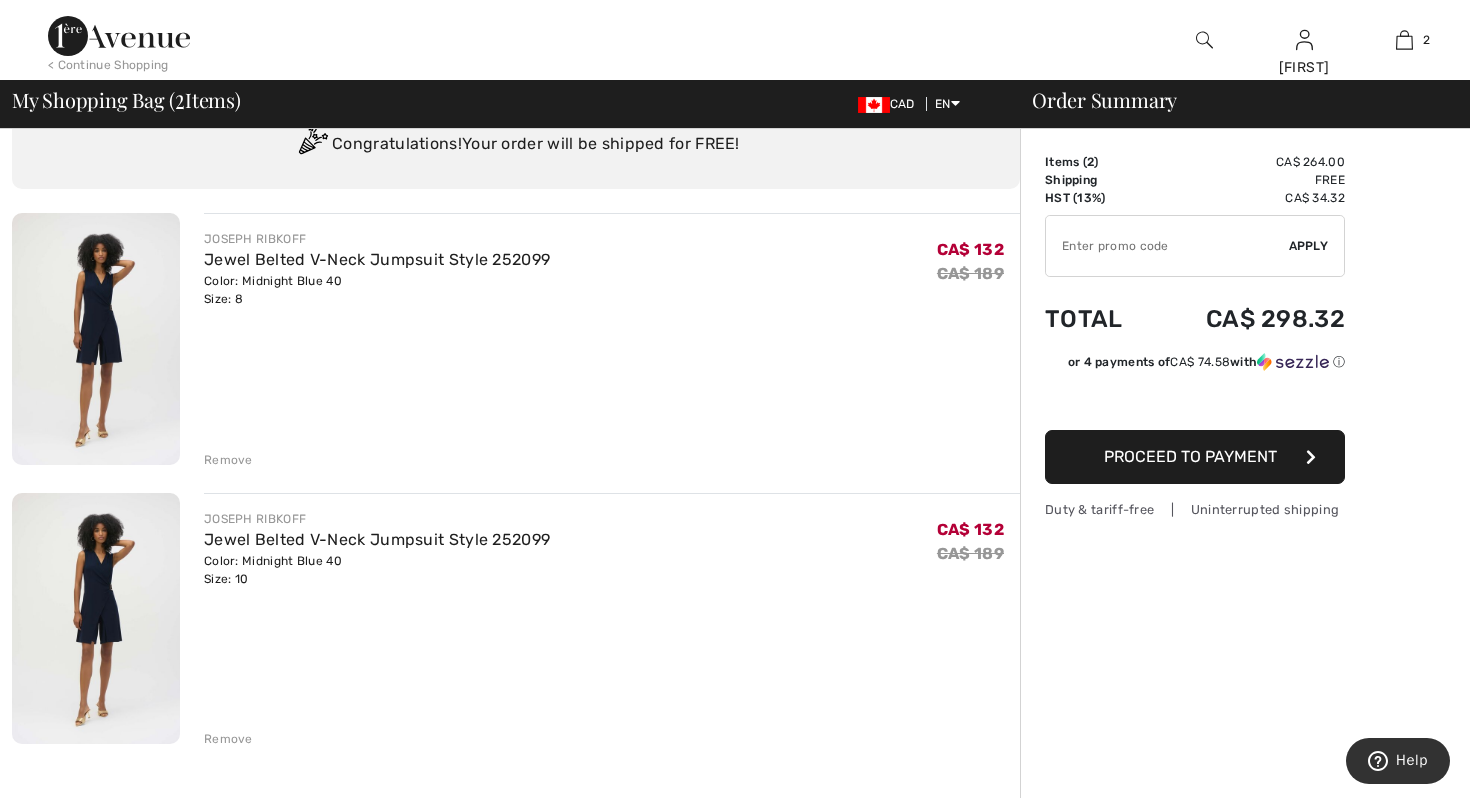 click on "Remove" at bounding box center (228, 460) 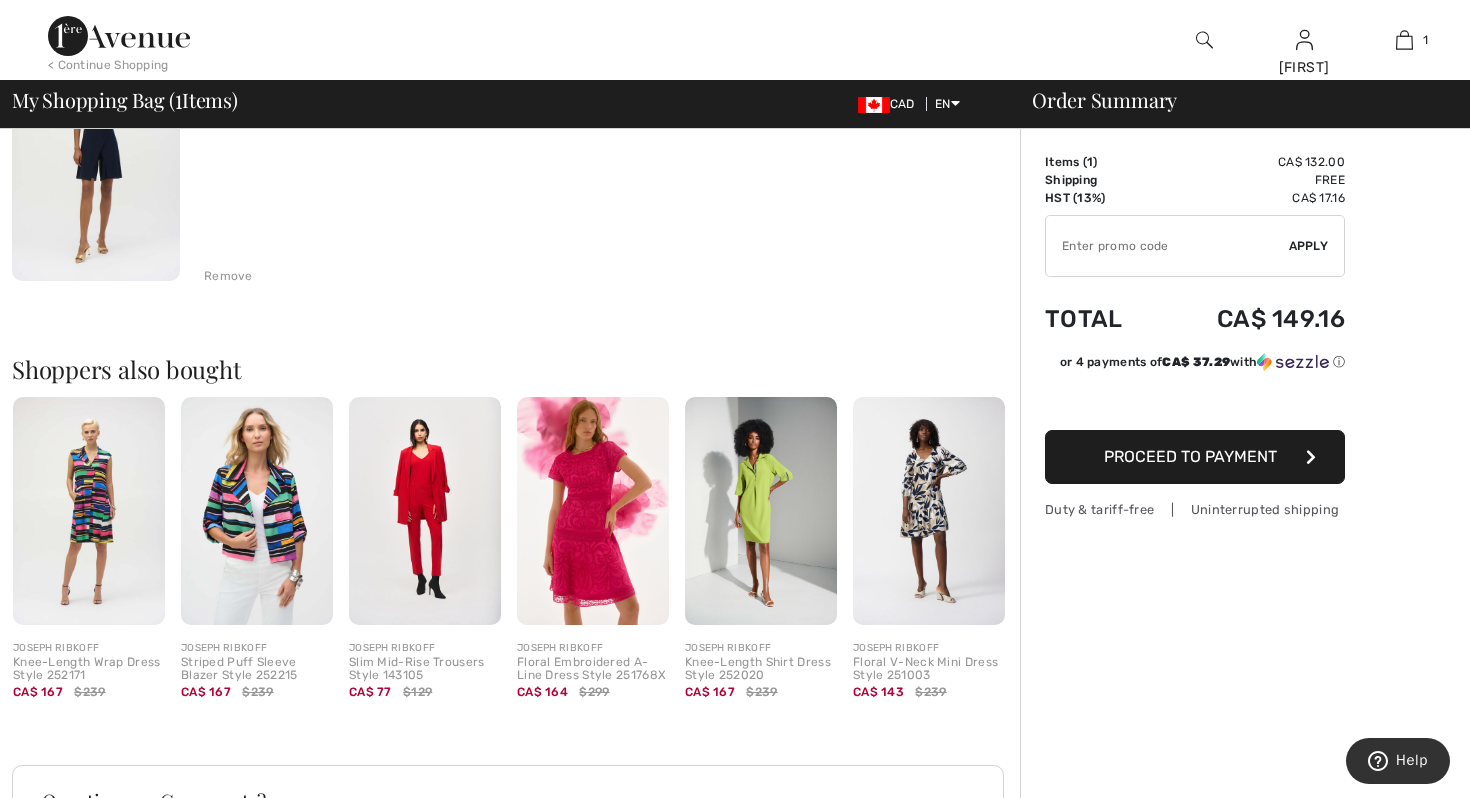 scroll, scrollTop: 280, scrollLeft: 0, axis: vertical 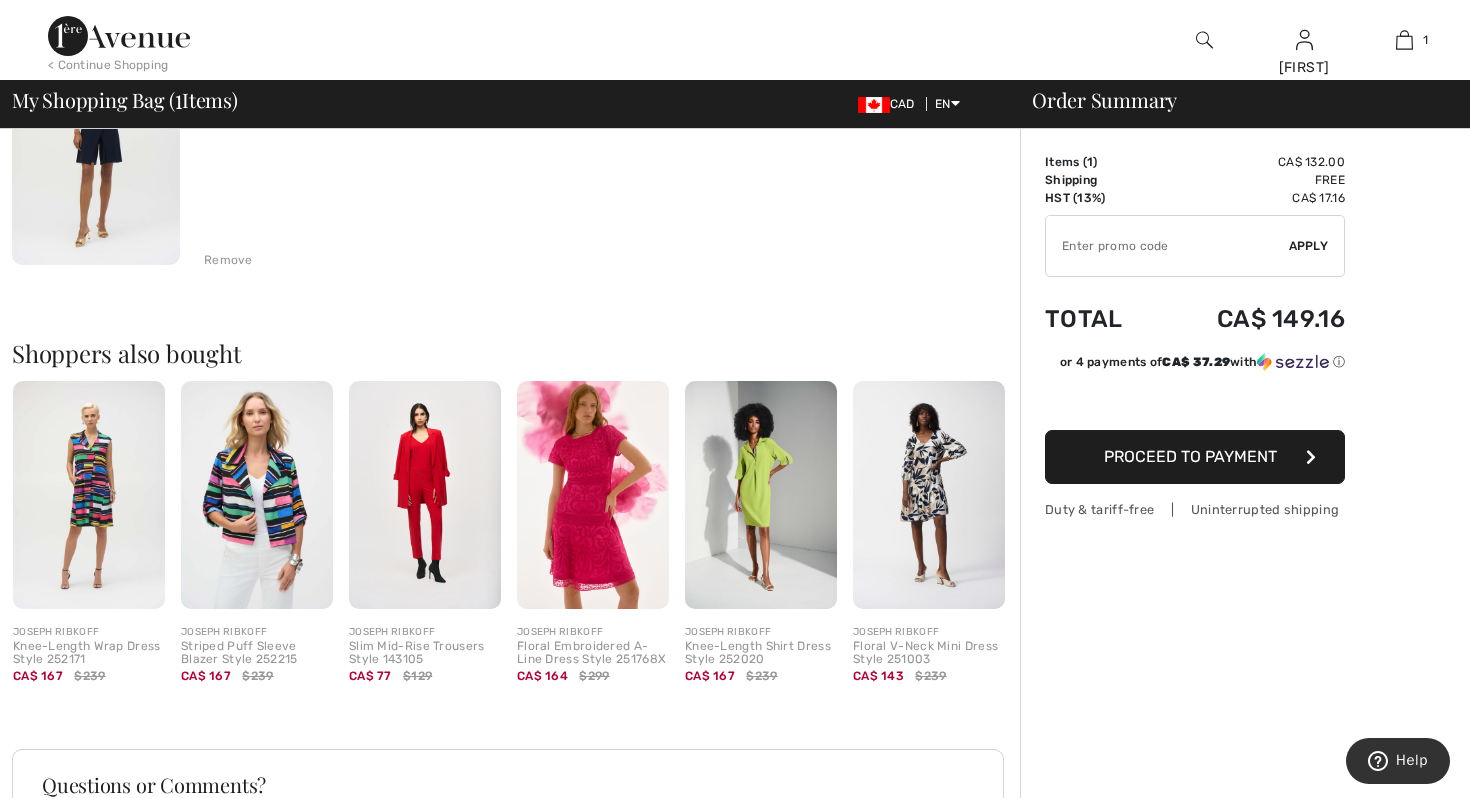 click at bounding box center [593, 495] 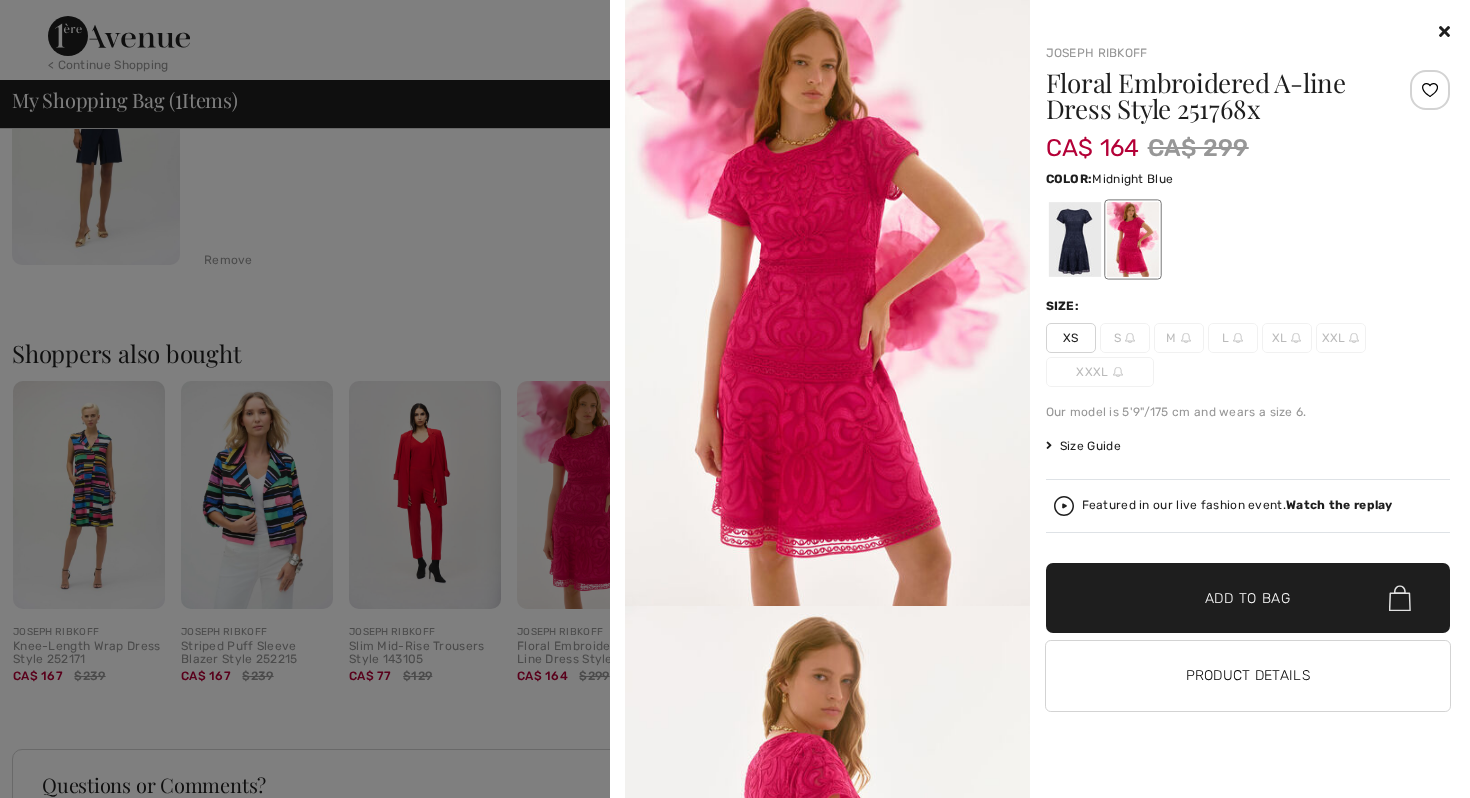 click at bounding box center [1074, 239] 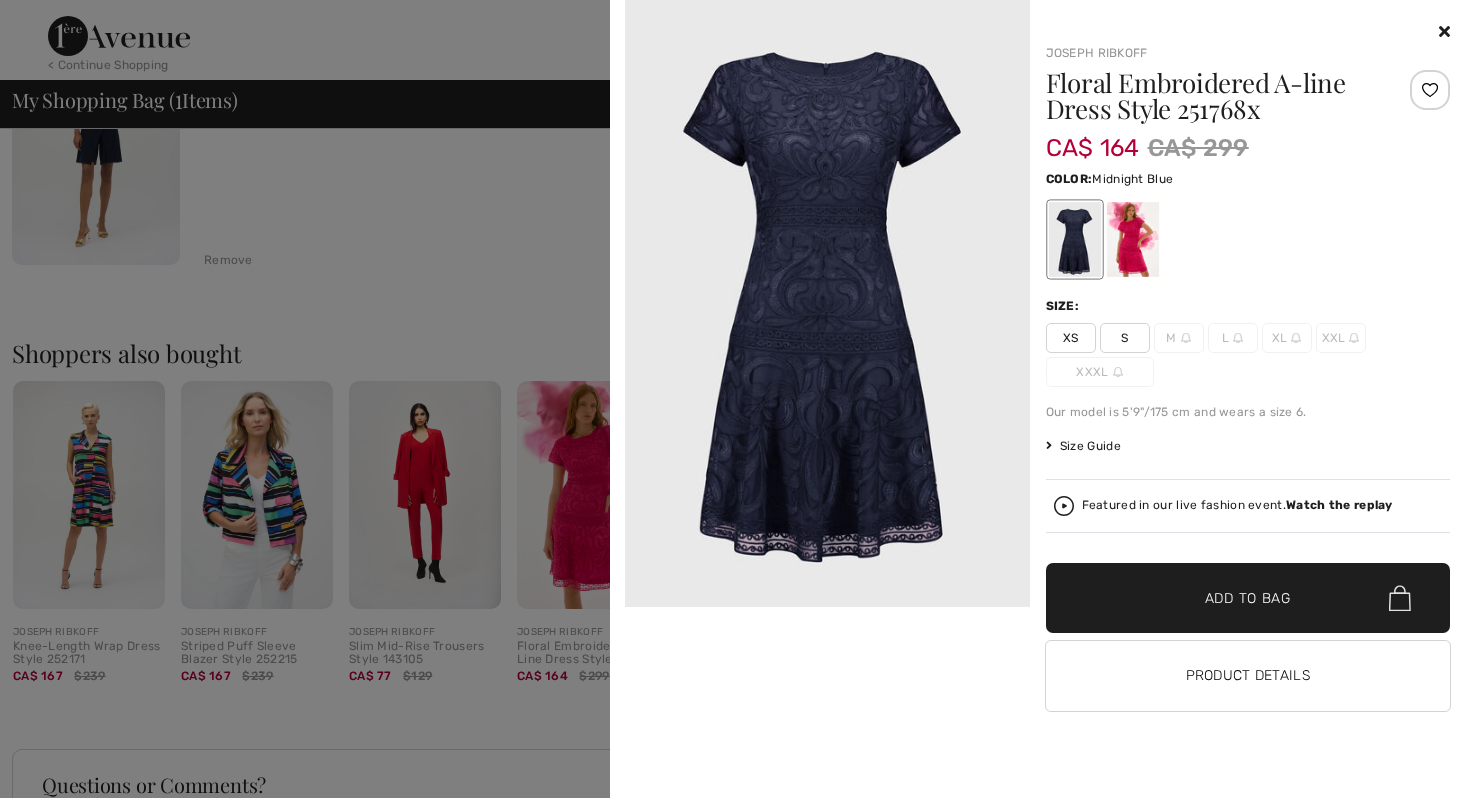 click at bounding box center [1430, 90] 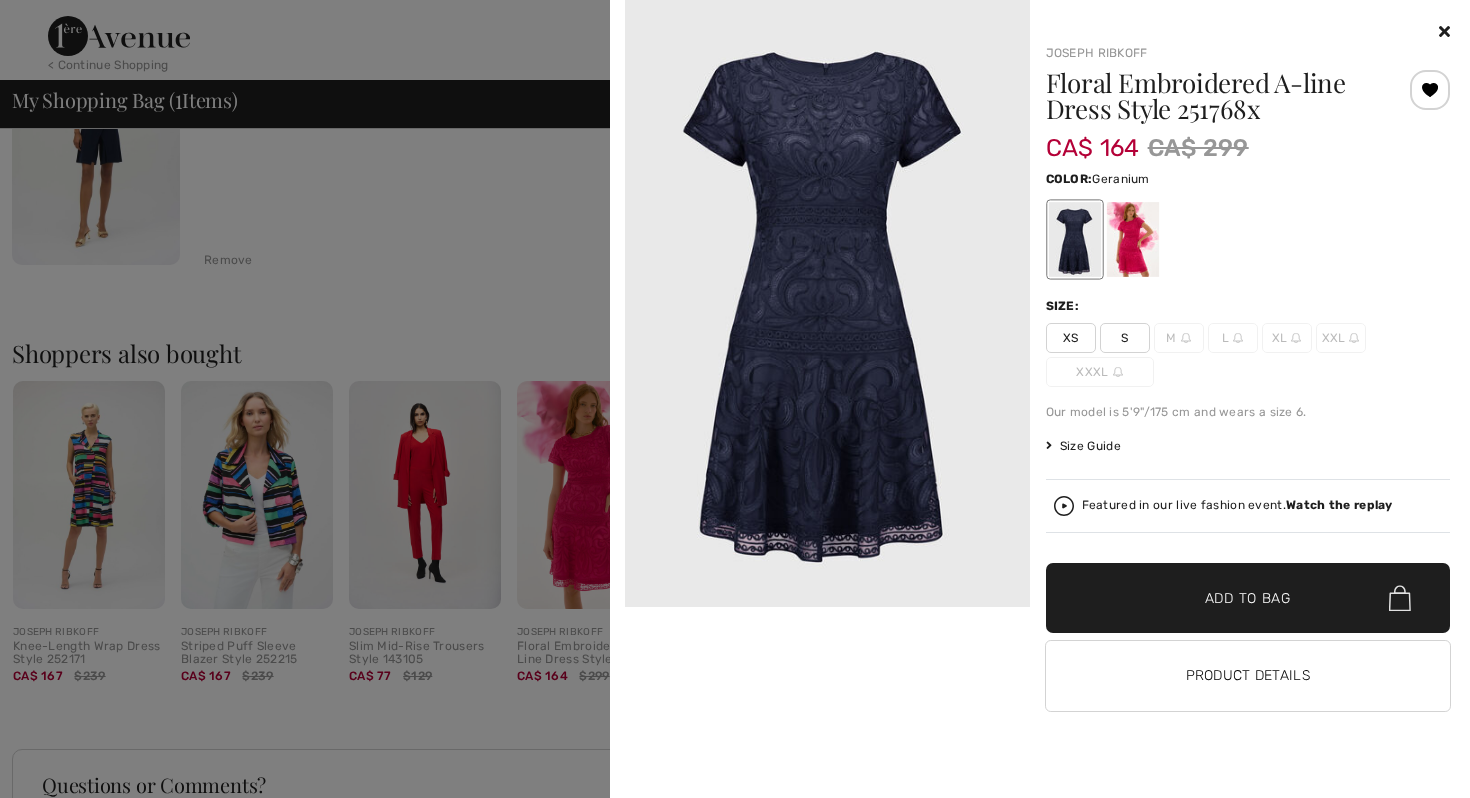 click at bounding box center (1132, 239) 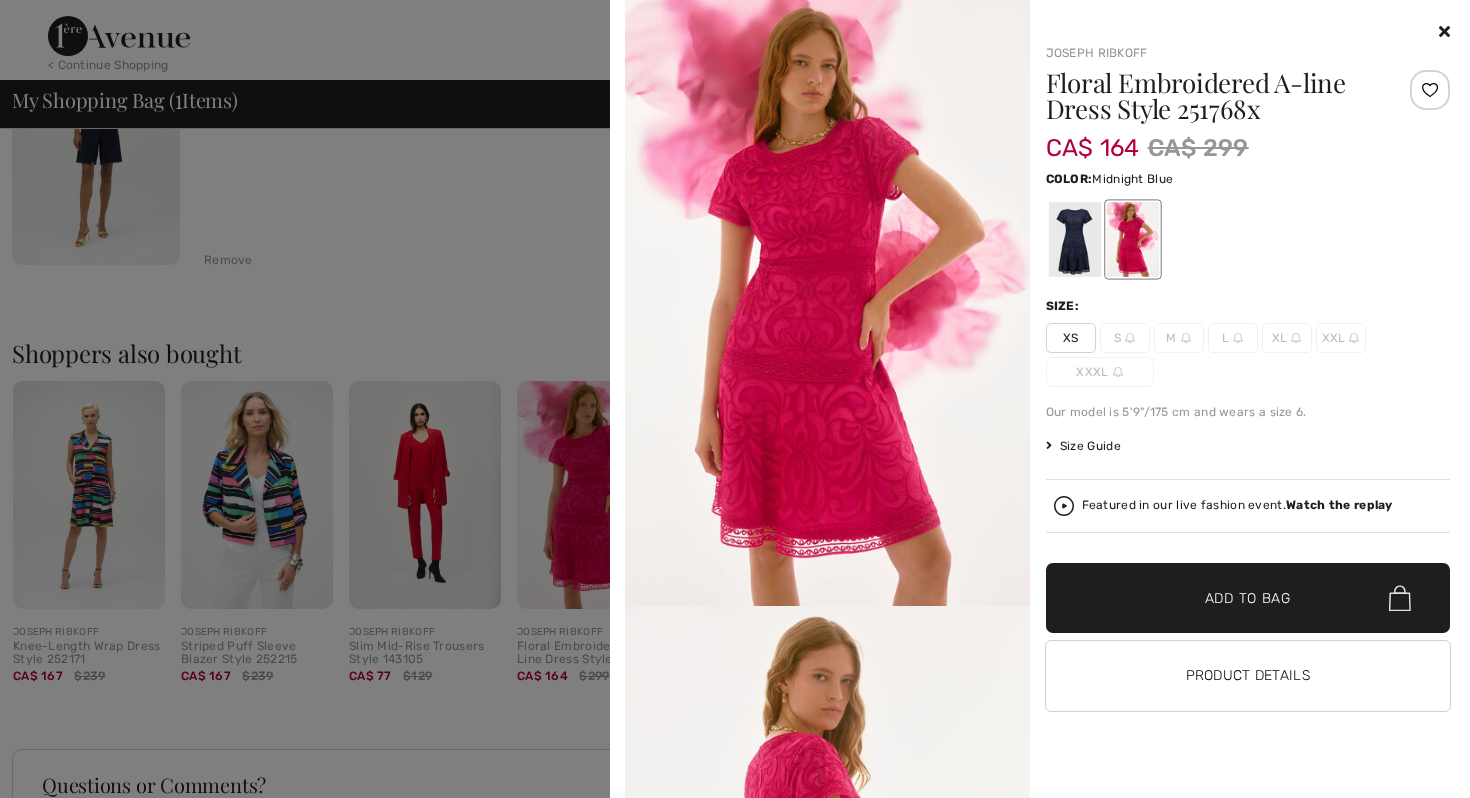 click at bounding box center (1074, 239) 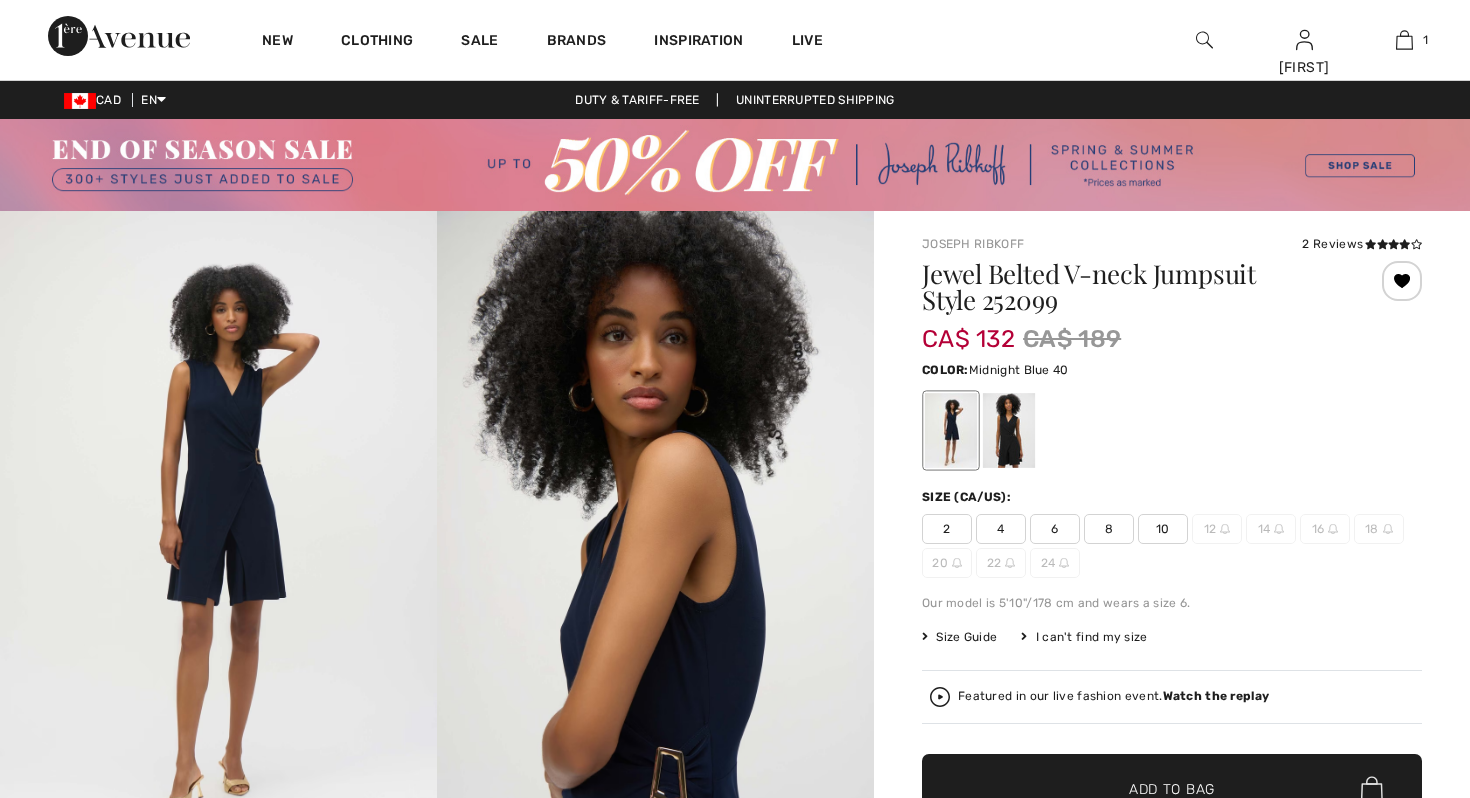 scroll, scrollTop: 80, scrollLeft: 0, axis: vertical 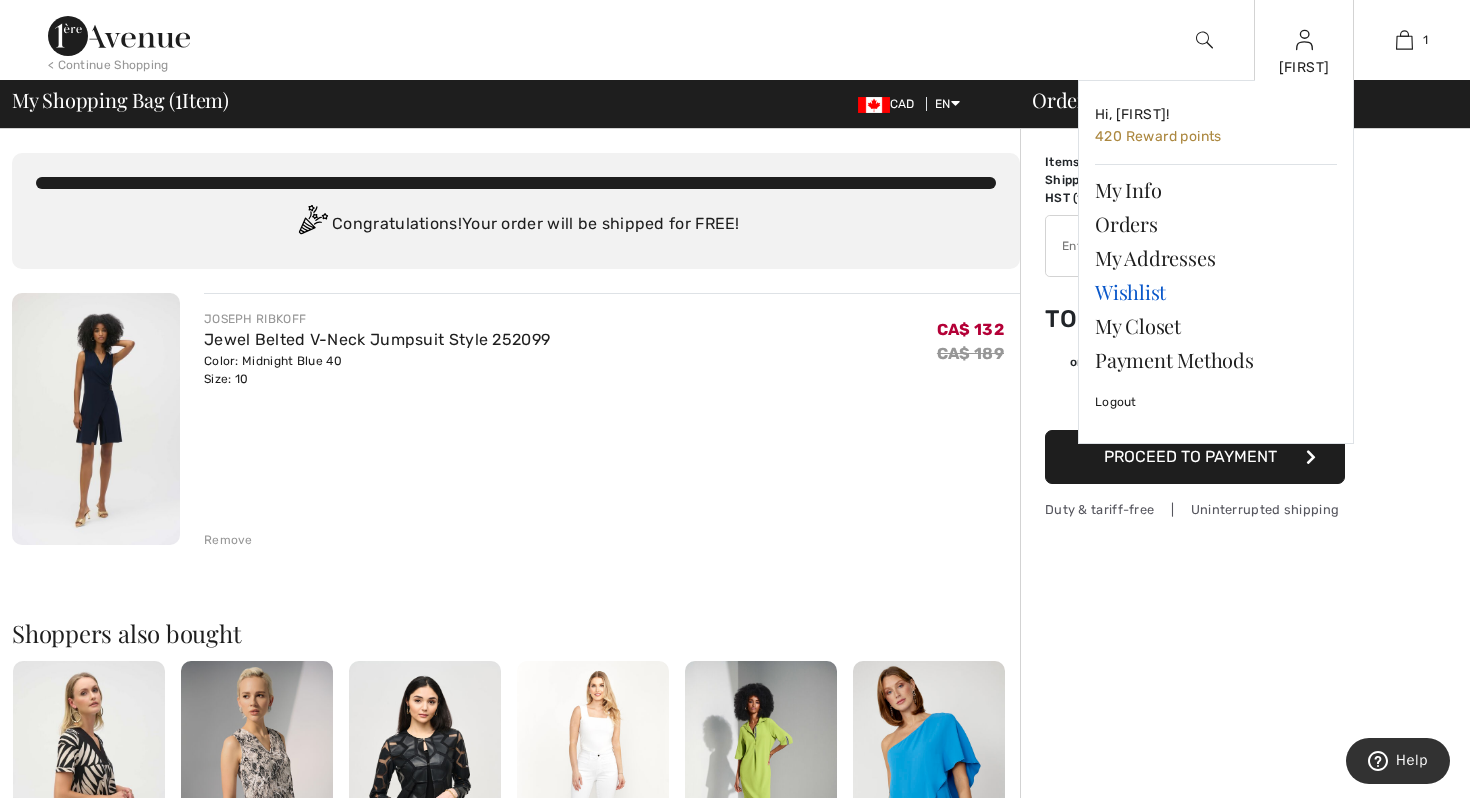 click on "Wishlist" at bounding box center (1216, 292) 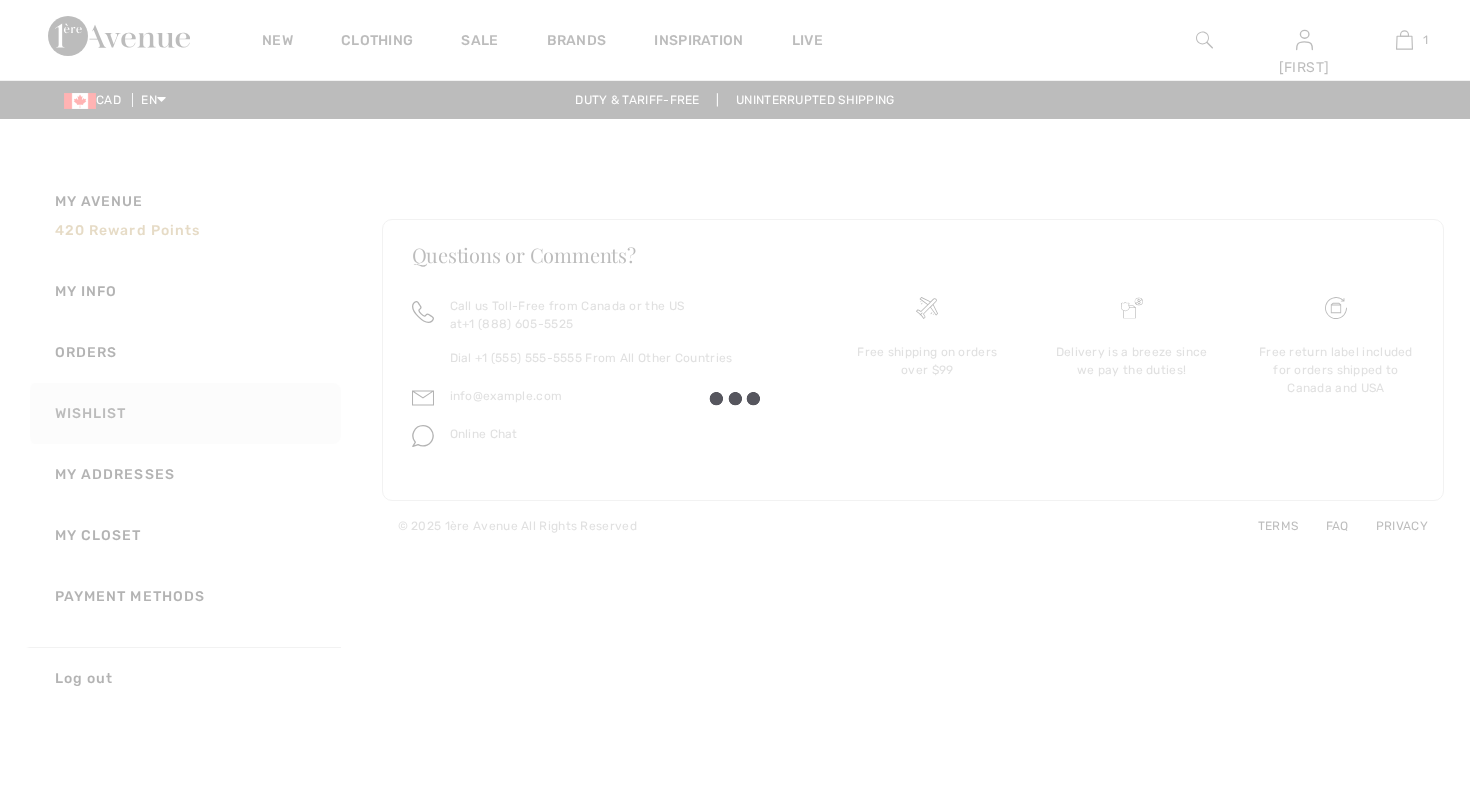scroll, scrollTop: 0, scrollLeft: 0, axis: both 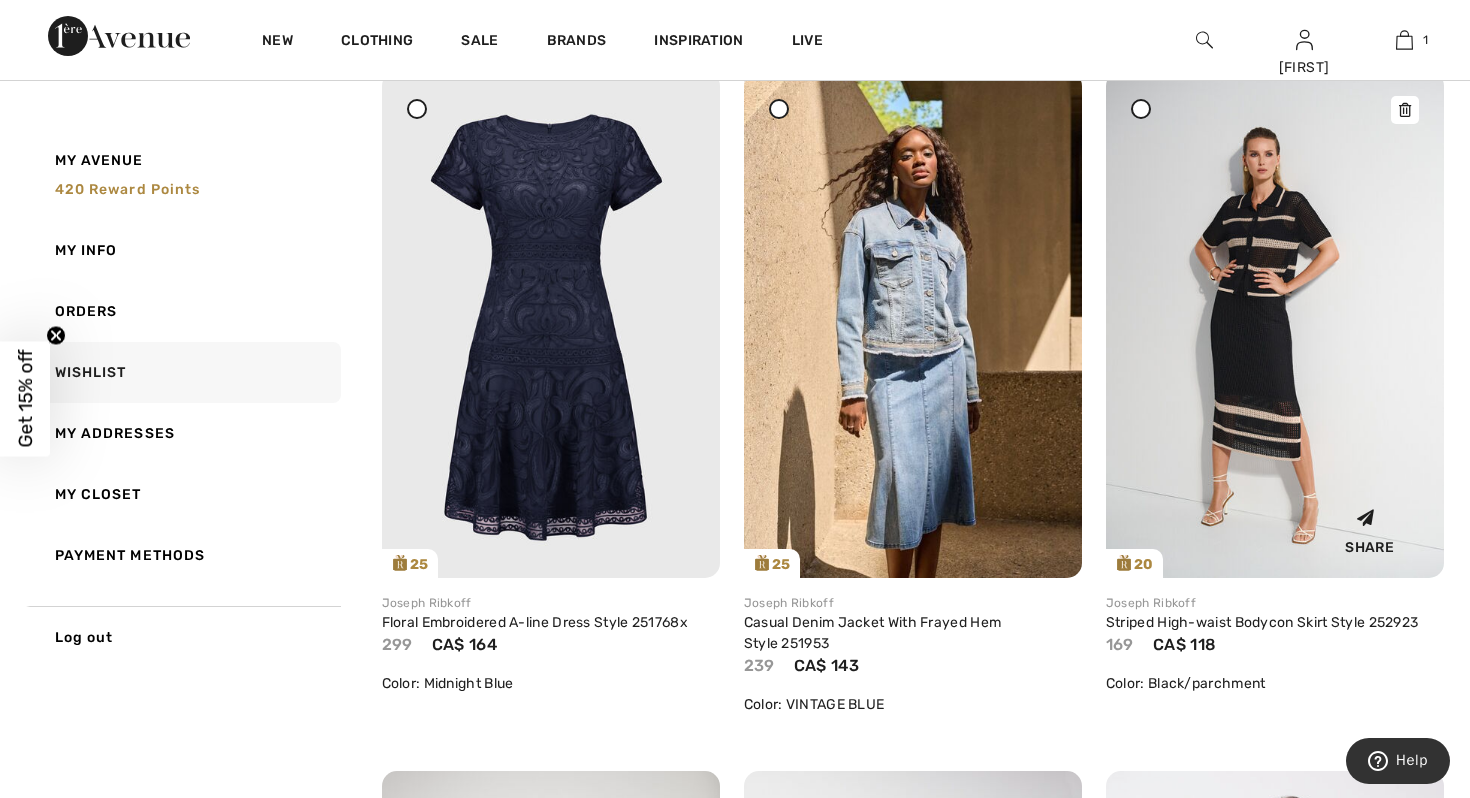 click at bounding box center (1275, 324) 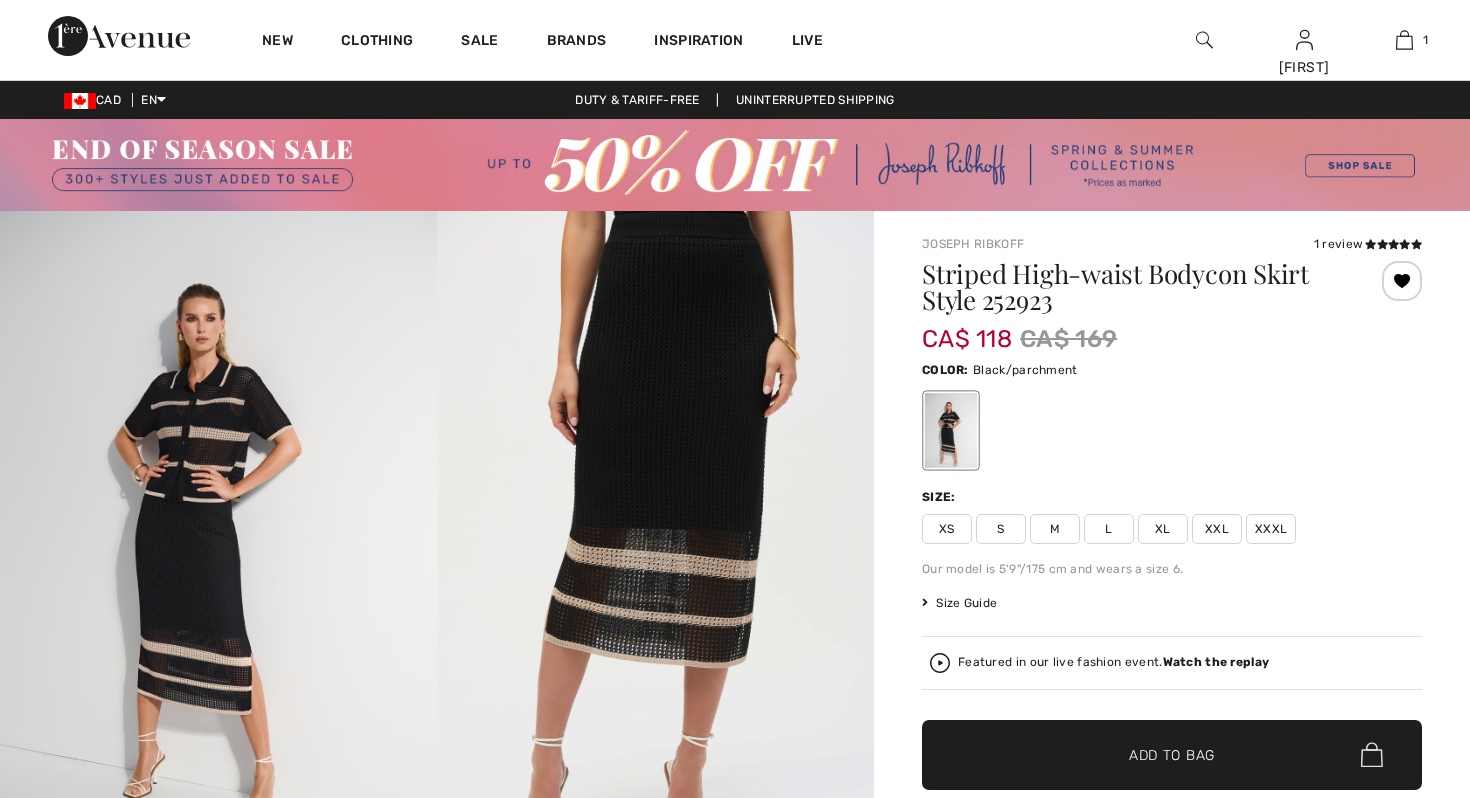scroll, scrollTop: 0, scrollLeft: 0, axis: both 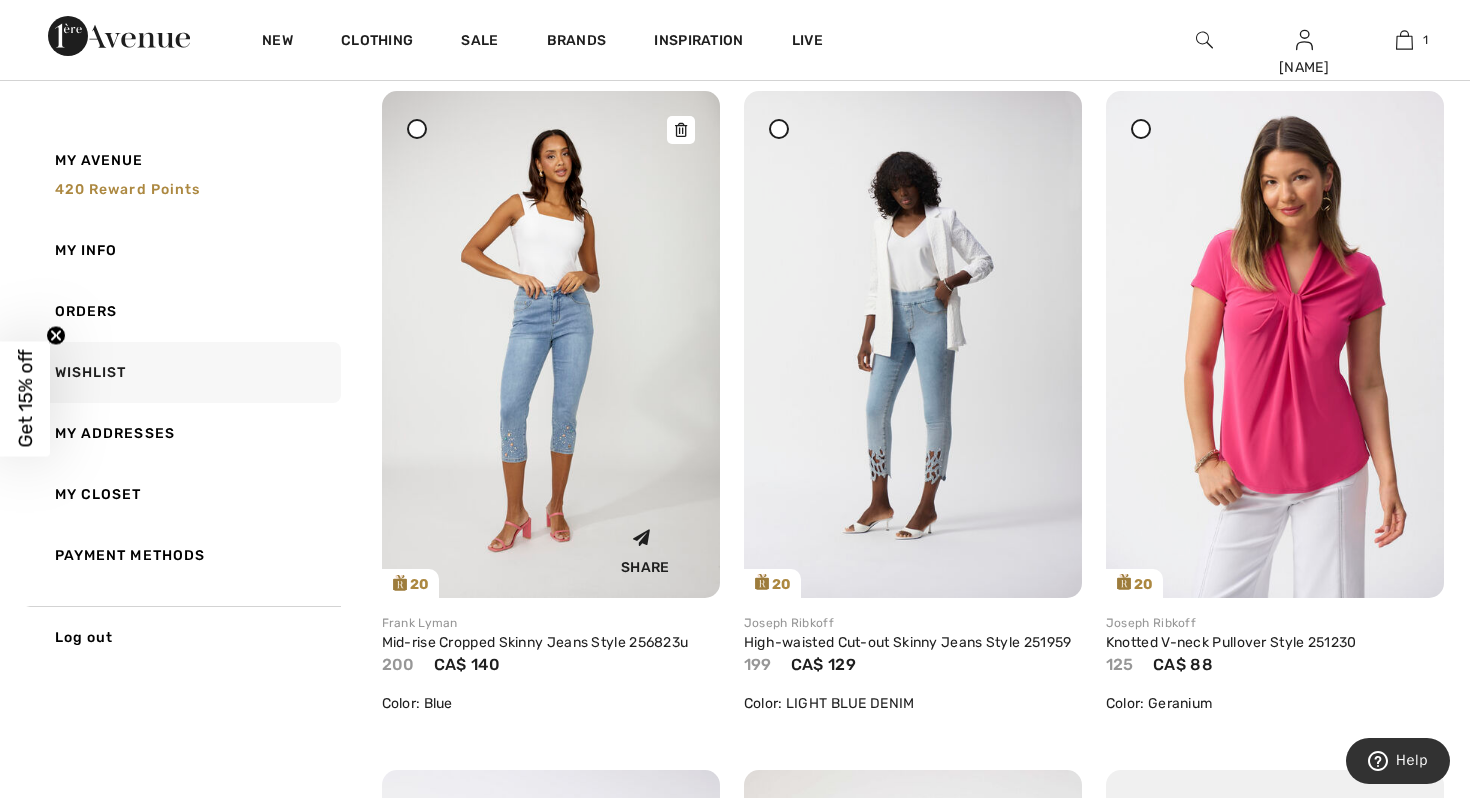 click at bounding box center (551, 344) 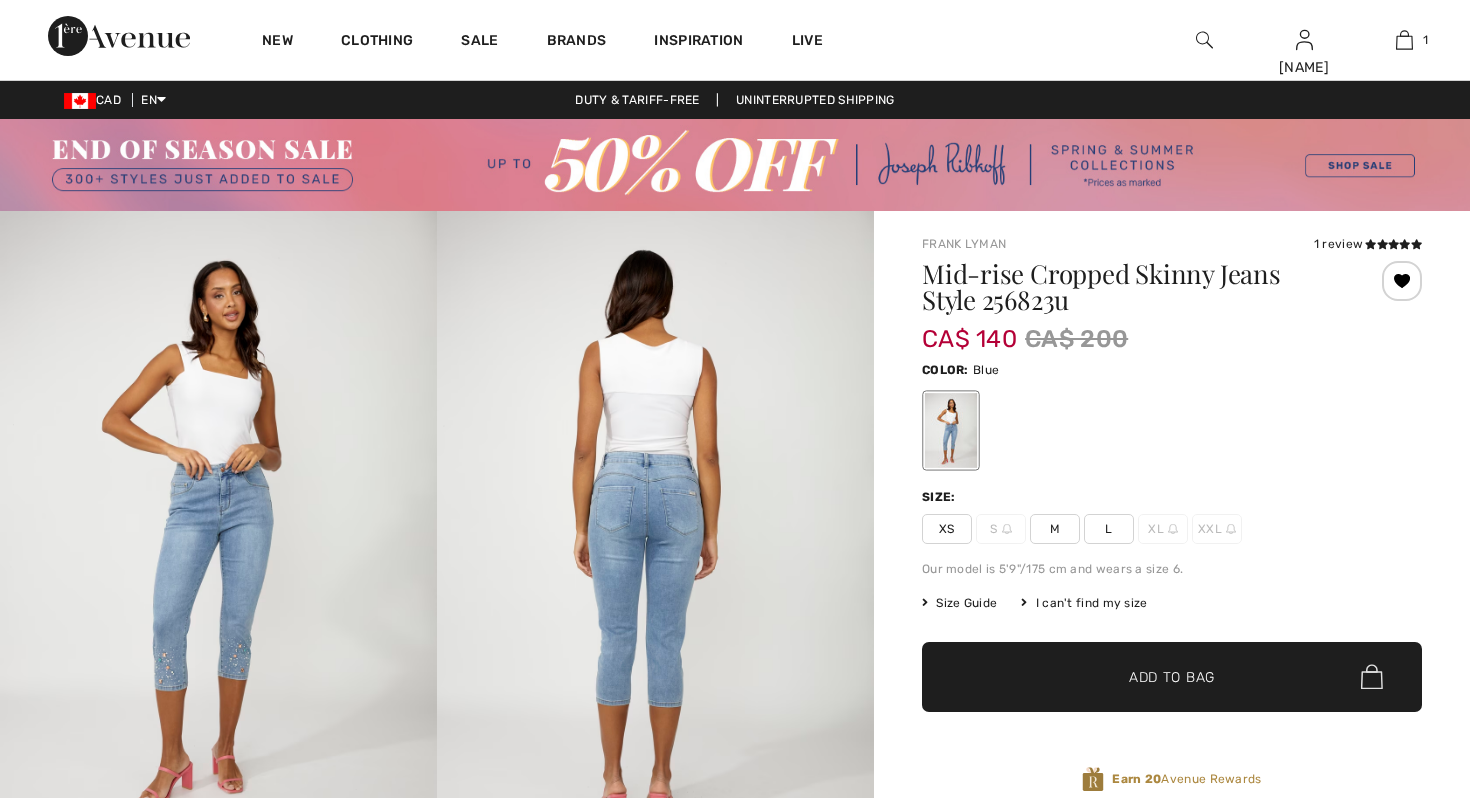 scroll, scrollTop: 0, scrollLeft: 0, axis: both 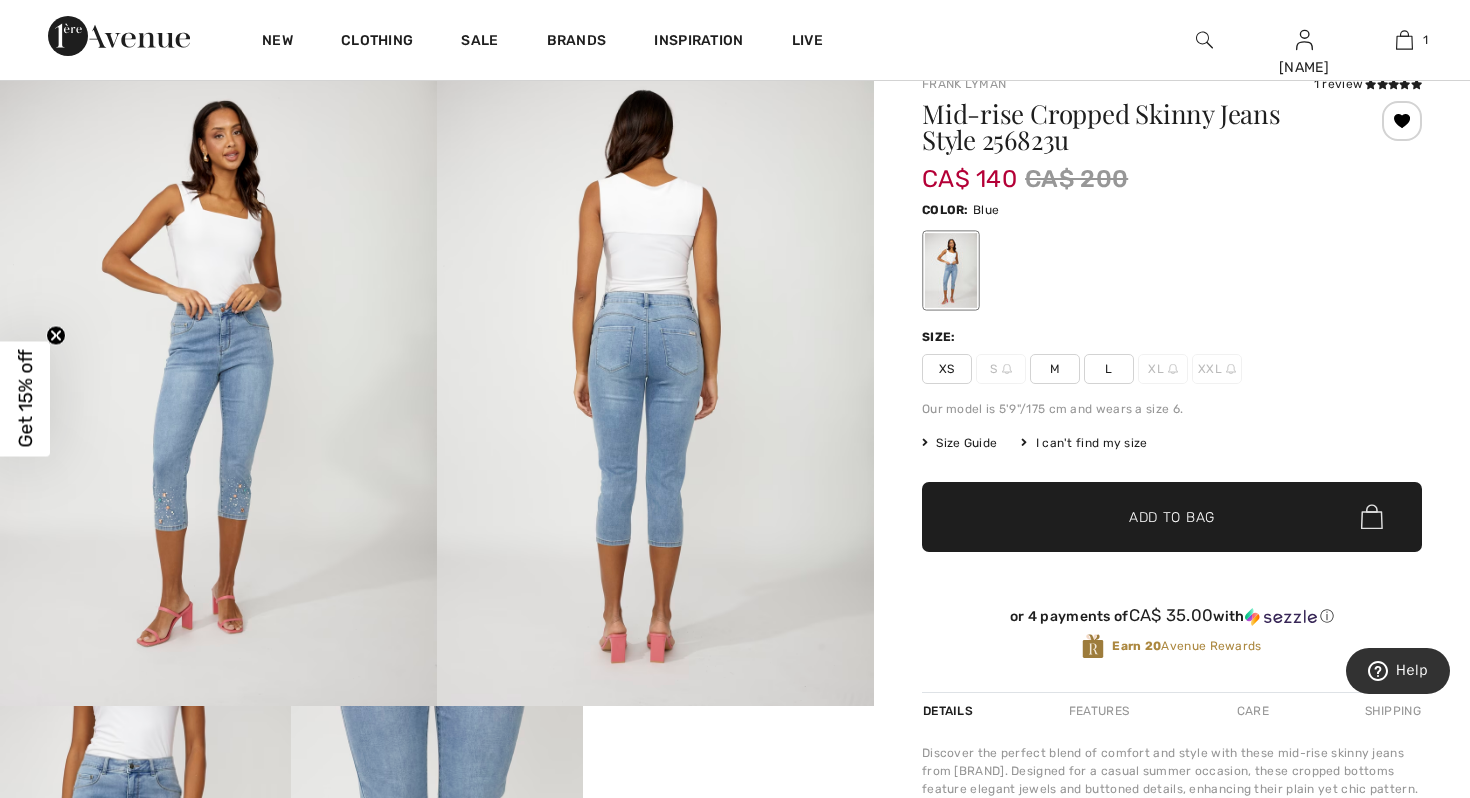 click on "M" at bounding box center [1055, 369] 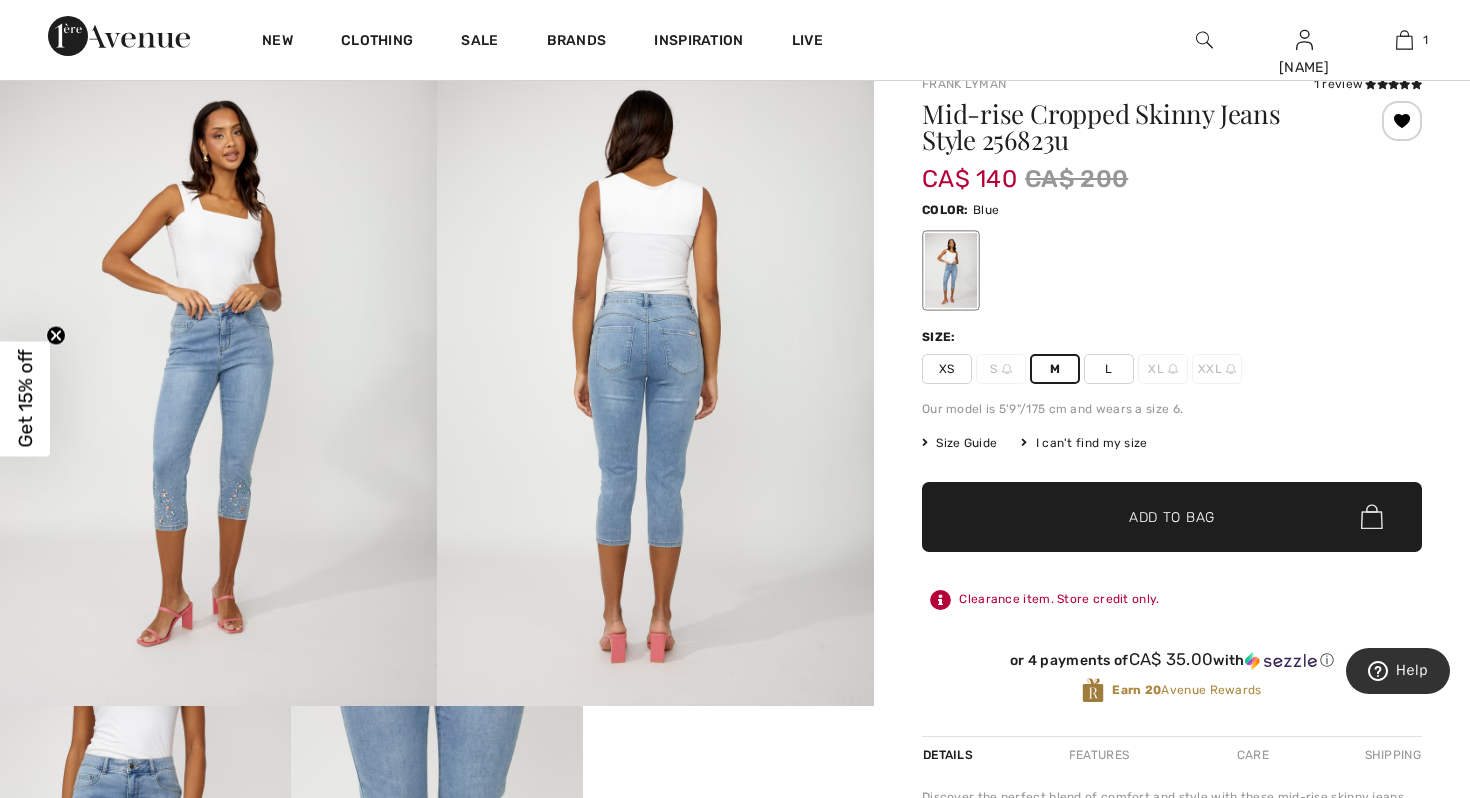 click on "✔ Added to Bag
Add to Bag" at bounding box center [1172, 517] 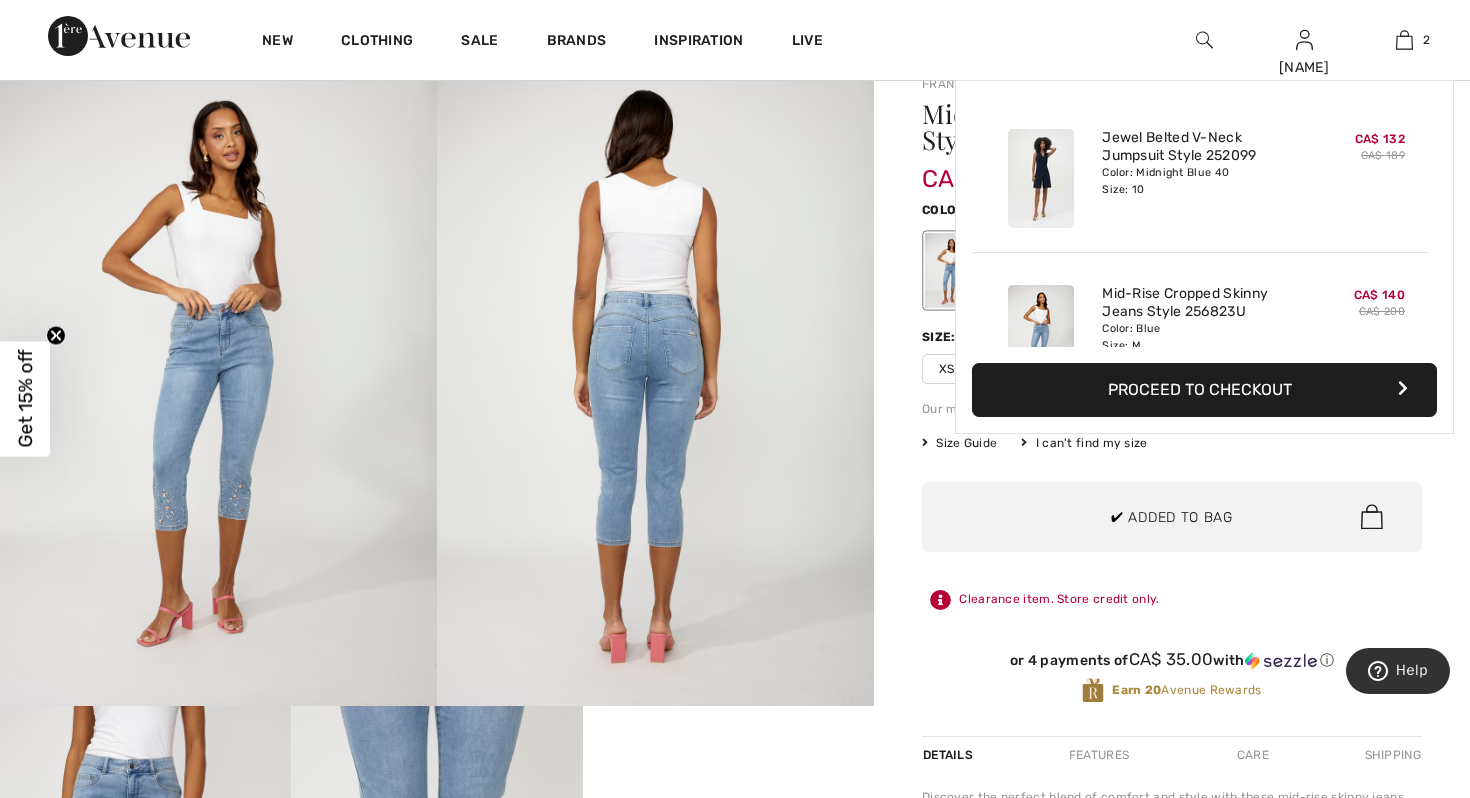scroll, scrollTop: 62, scrollLeft: 0, axis: vertical 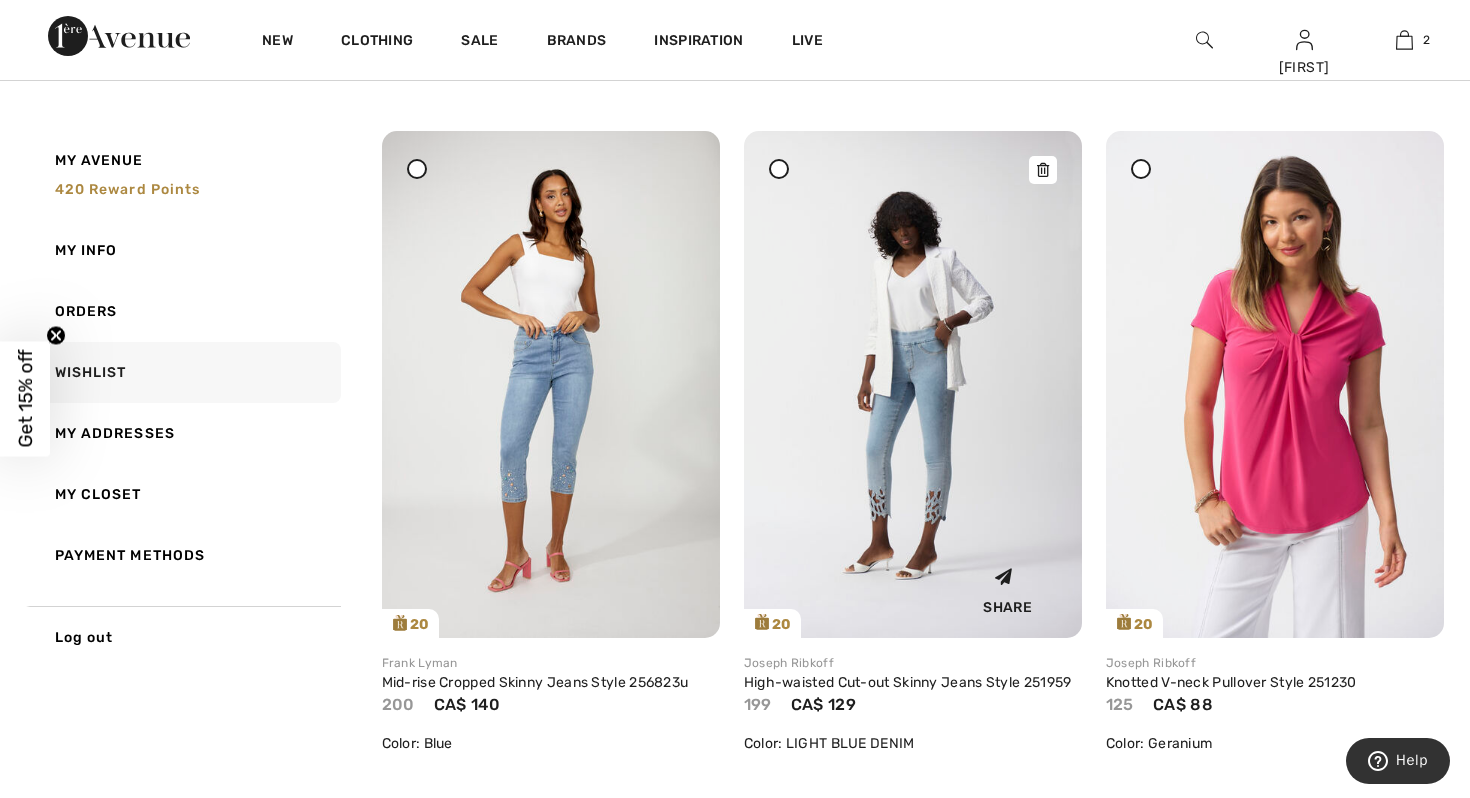 click at bounding box center [913, 384] 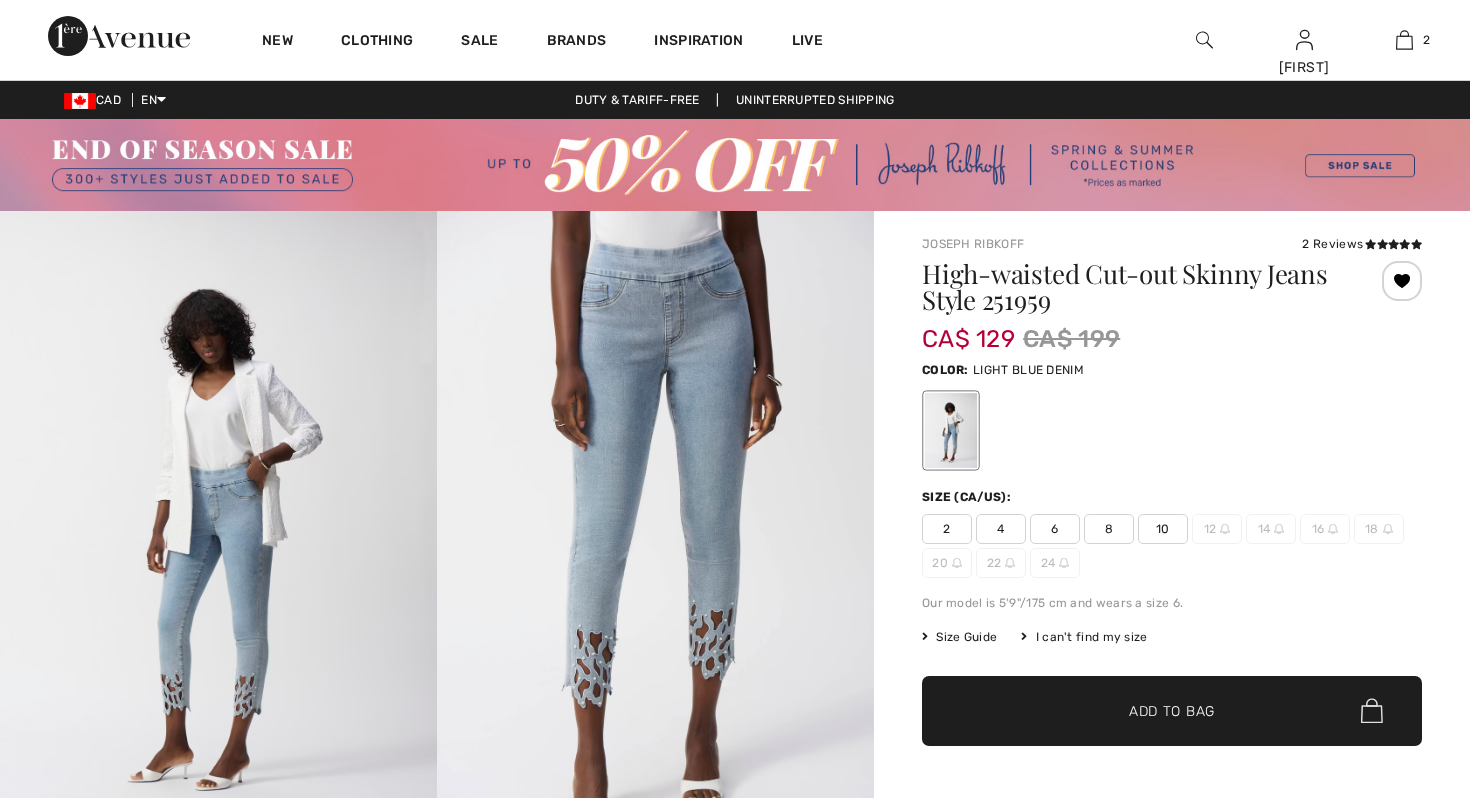 scroll, scrollTop: 0, scrollLeft: 0, axis: both 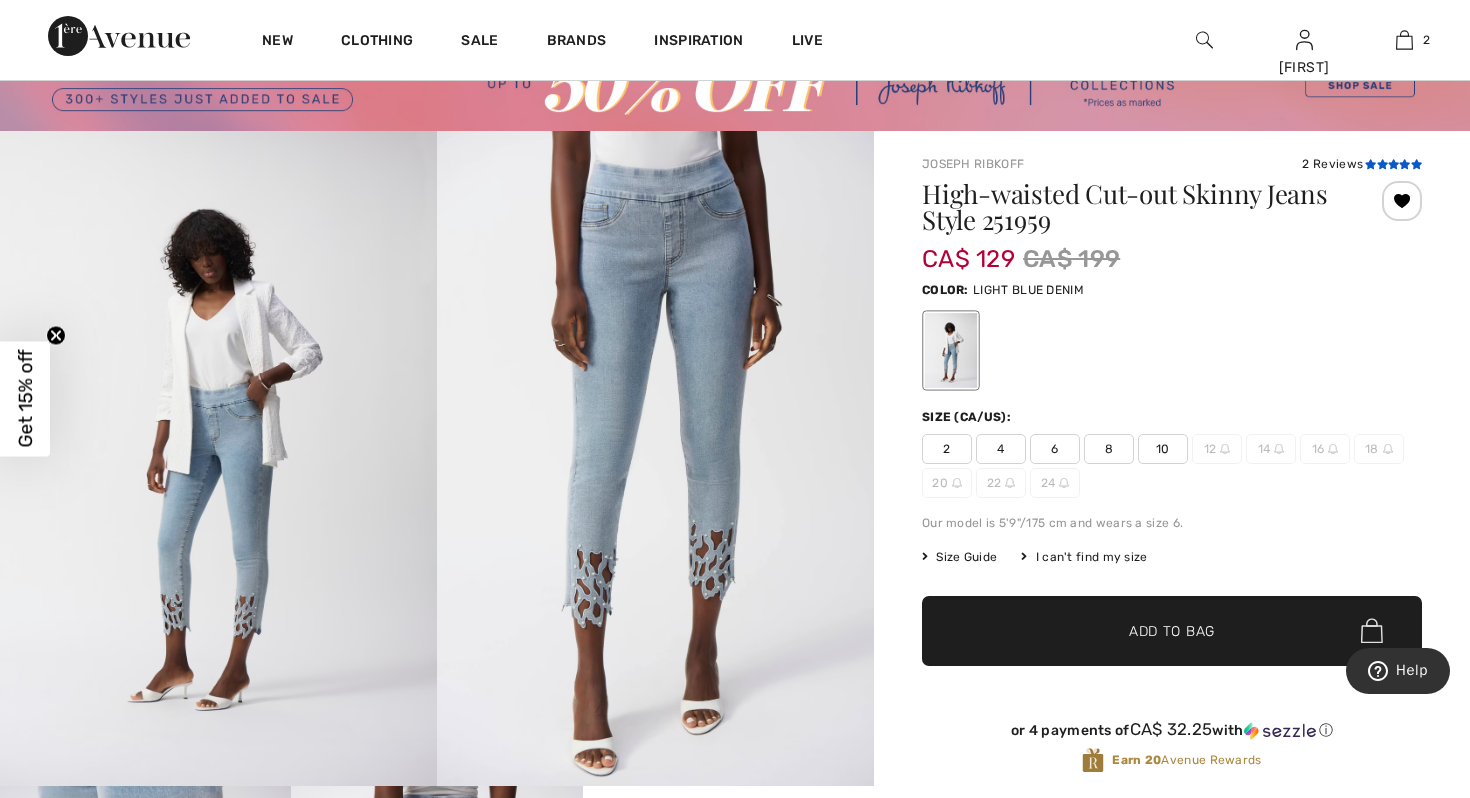 click at bounding box center (1393, 164) 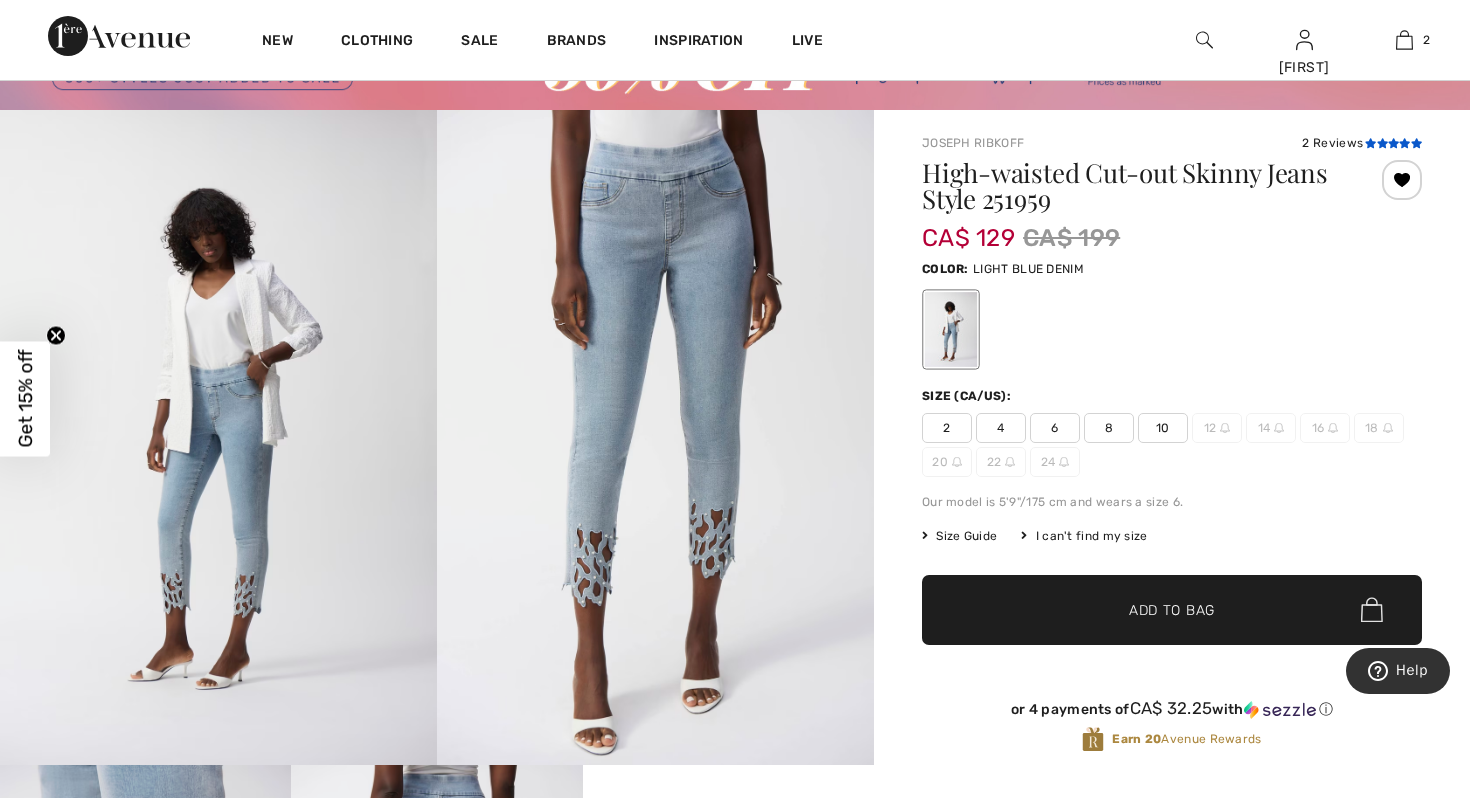 scroll, scrollTop: 98, scrollLeft: 0, axis: vertical 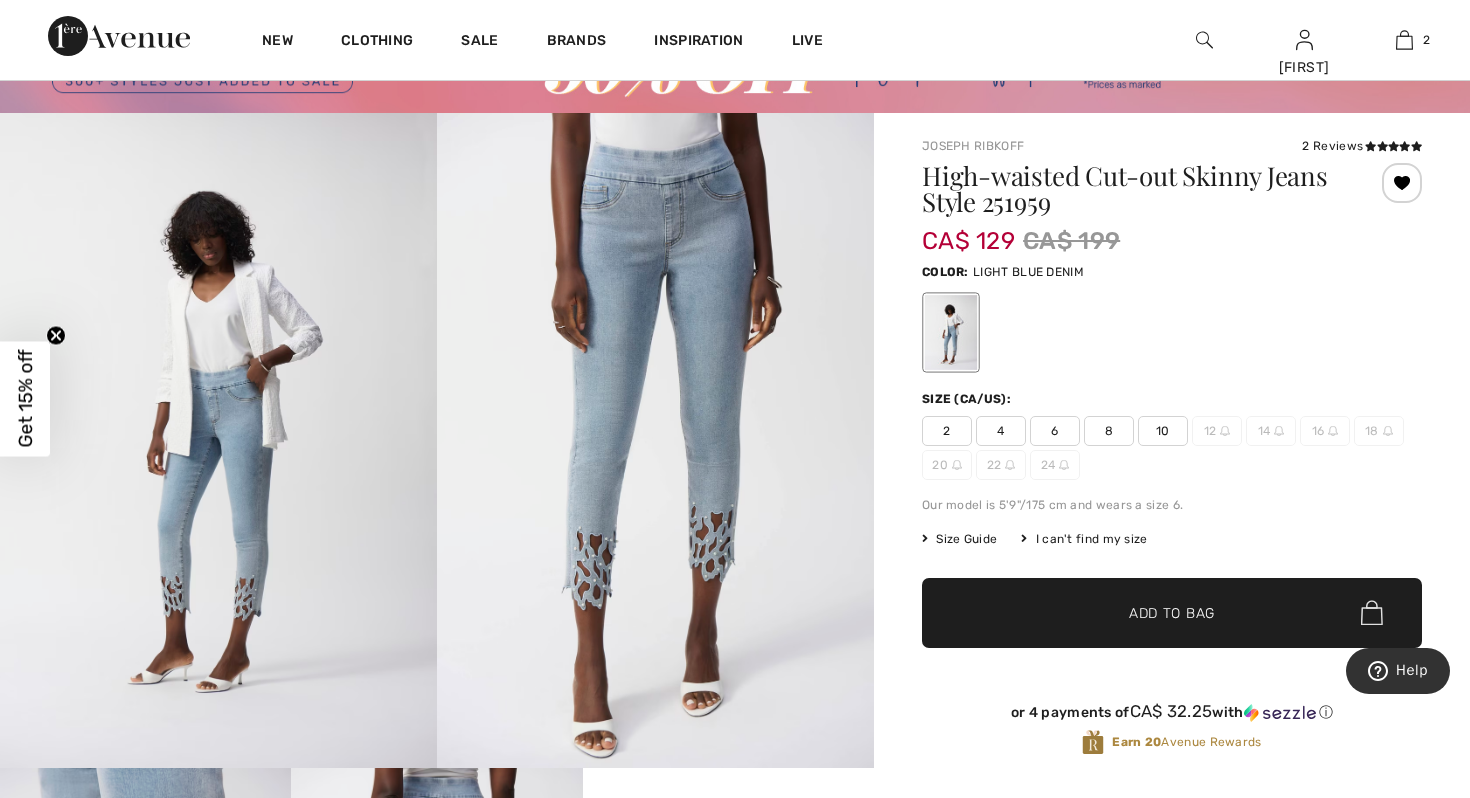 click on "8" at bounding box center (1109, 431) 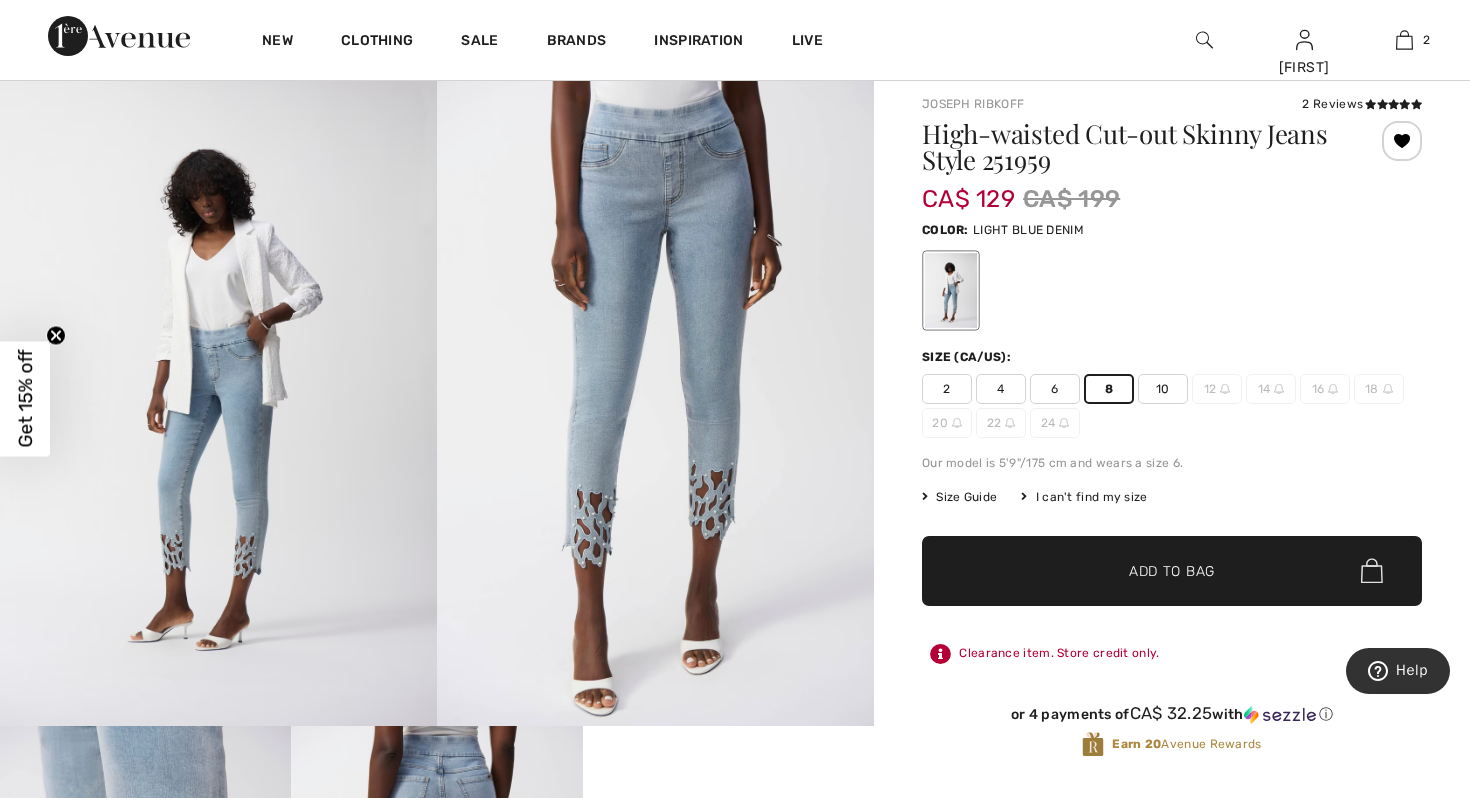 scroll, scrollTop: 138, scrollLeft: 0, axis: vertical 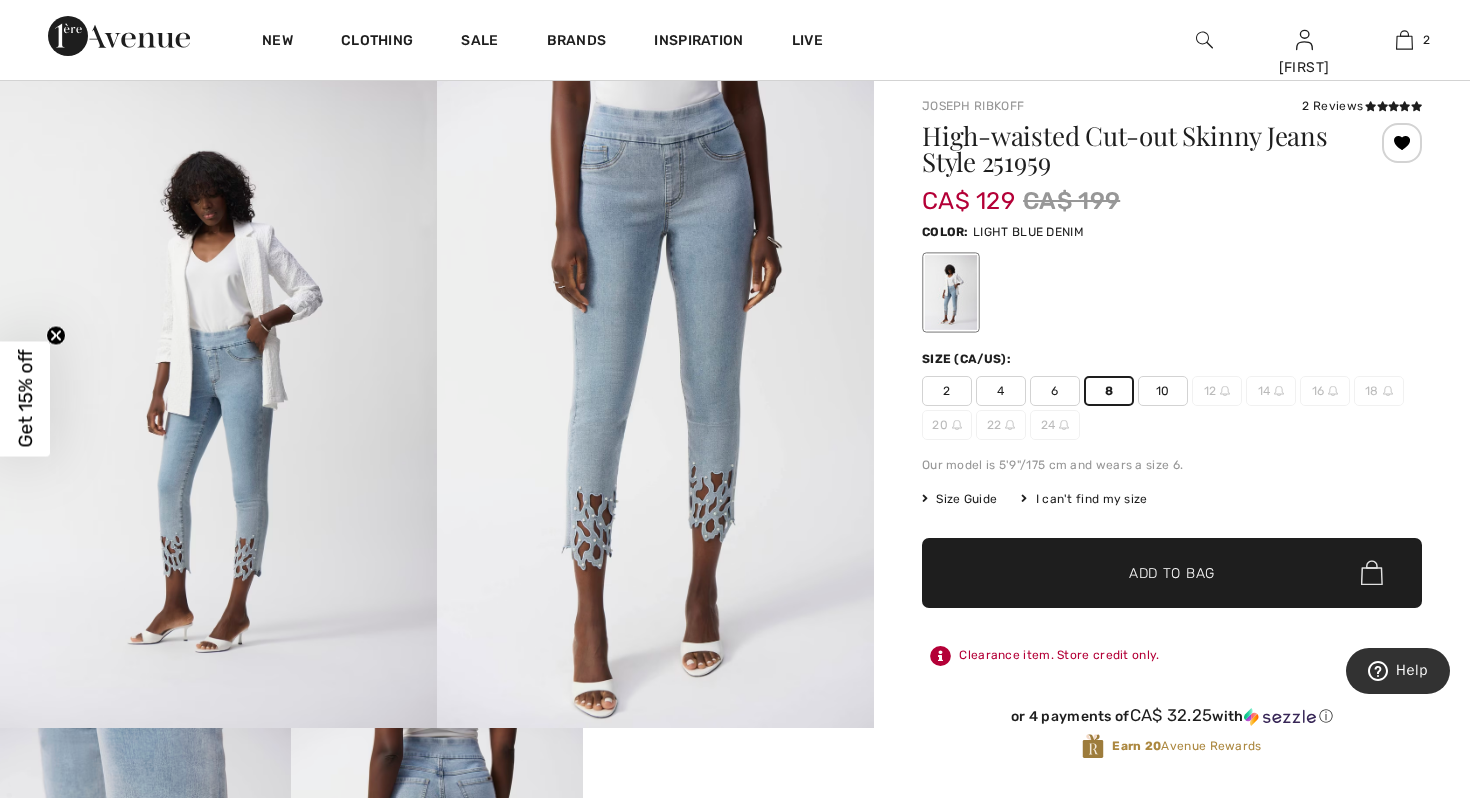 click on "Add to Bag" at bounding box center [1172, 572] 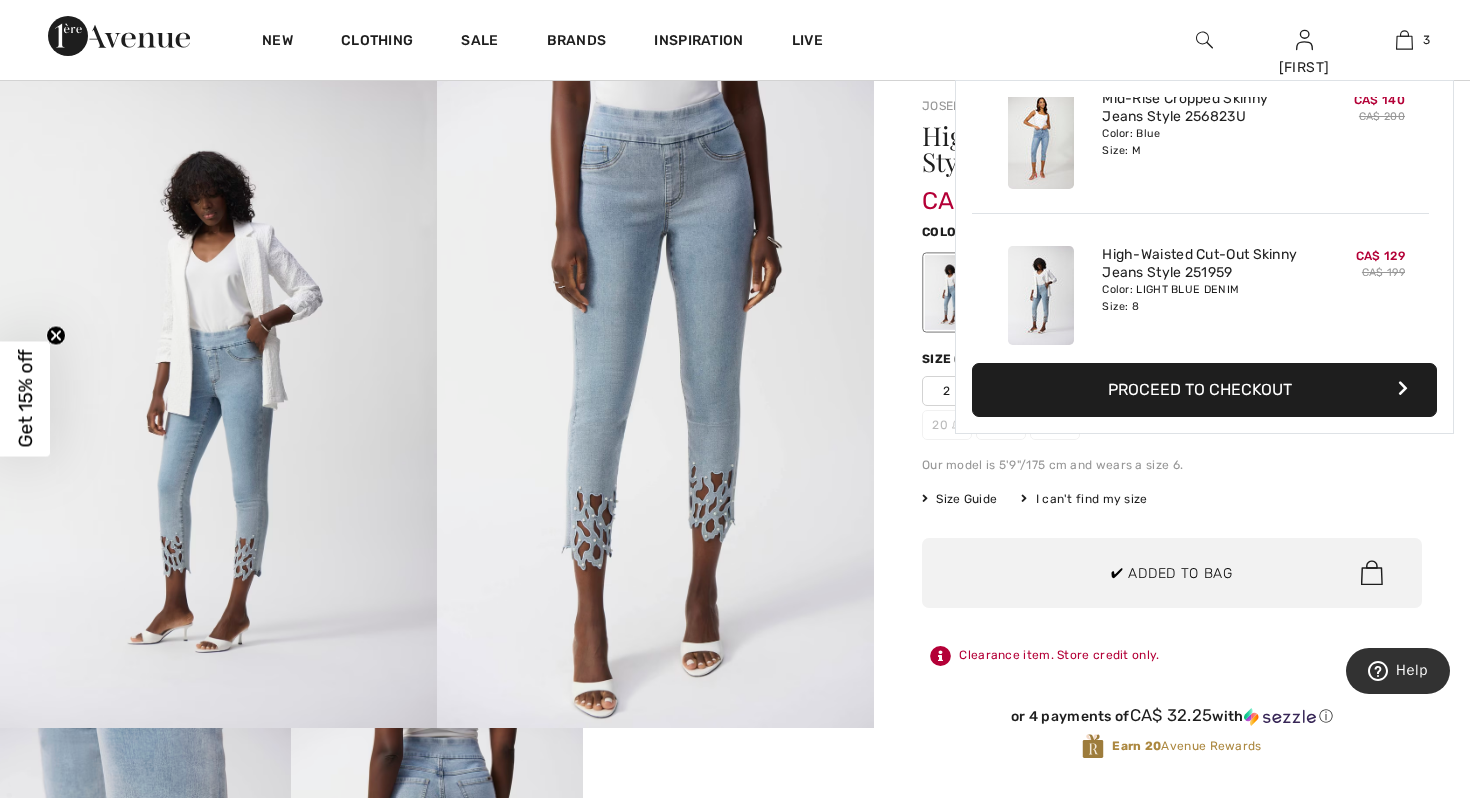 scroll, scrollTop: 218, scrollLeft: 0, axis: vertical 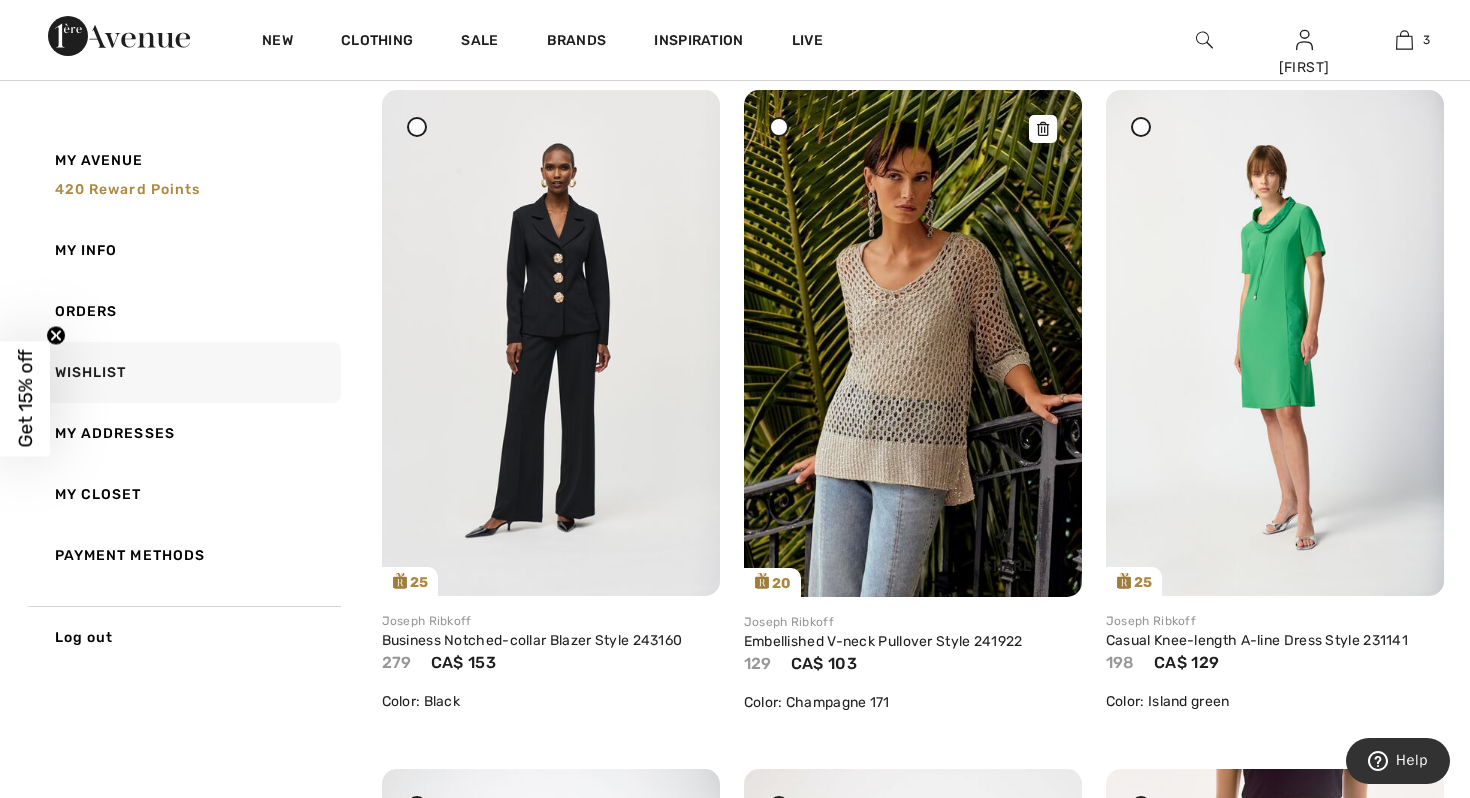 click at bounding box center [913, 343] 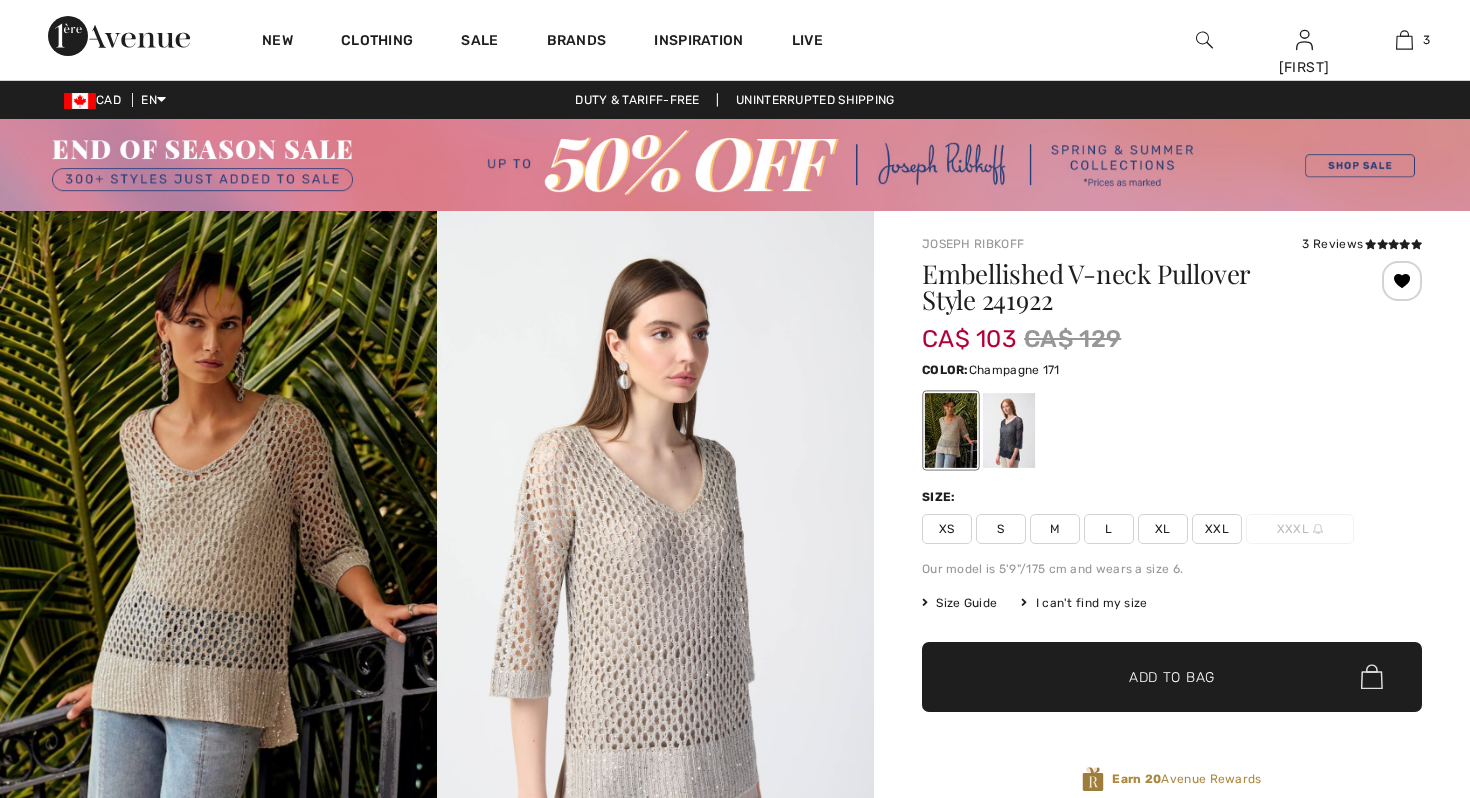 scroll, scrollTop: 0, scrollLeft: 0, axis: both 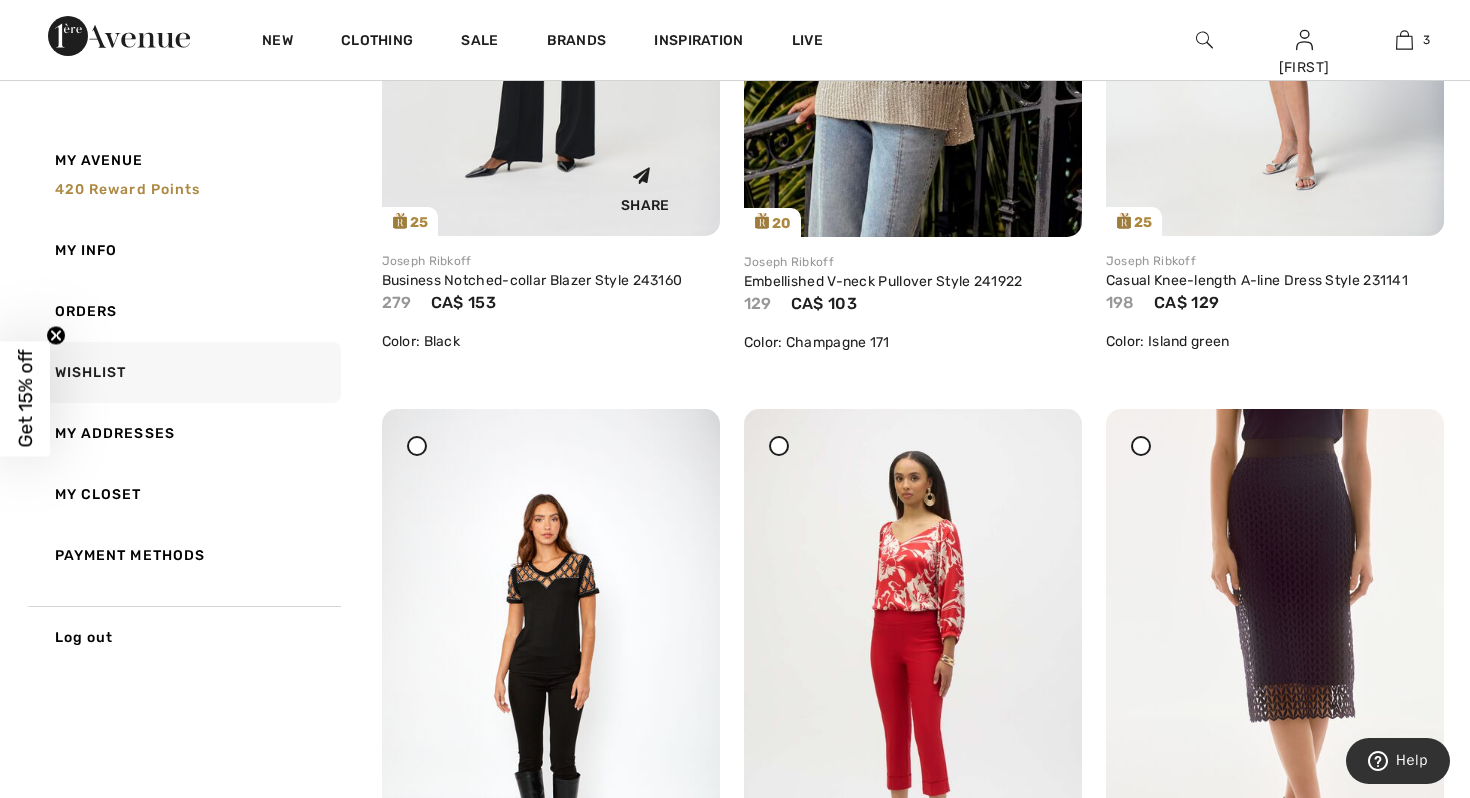 click at bounding box center (551, -17) 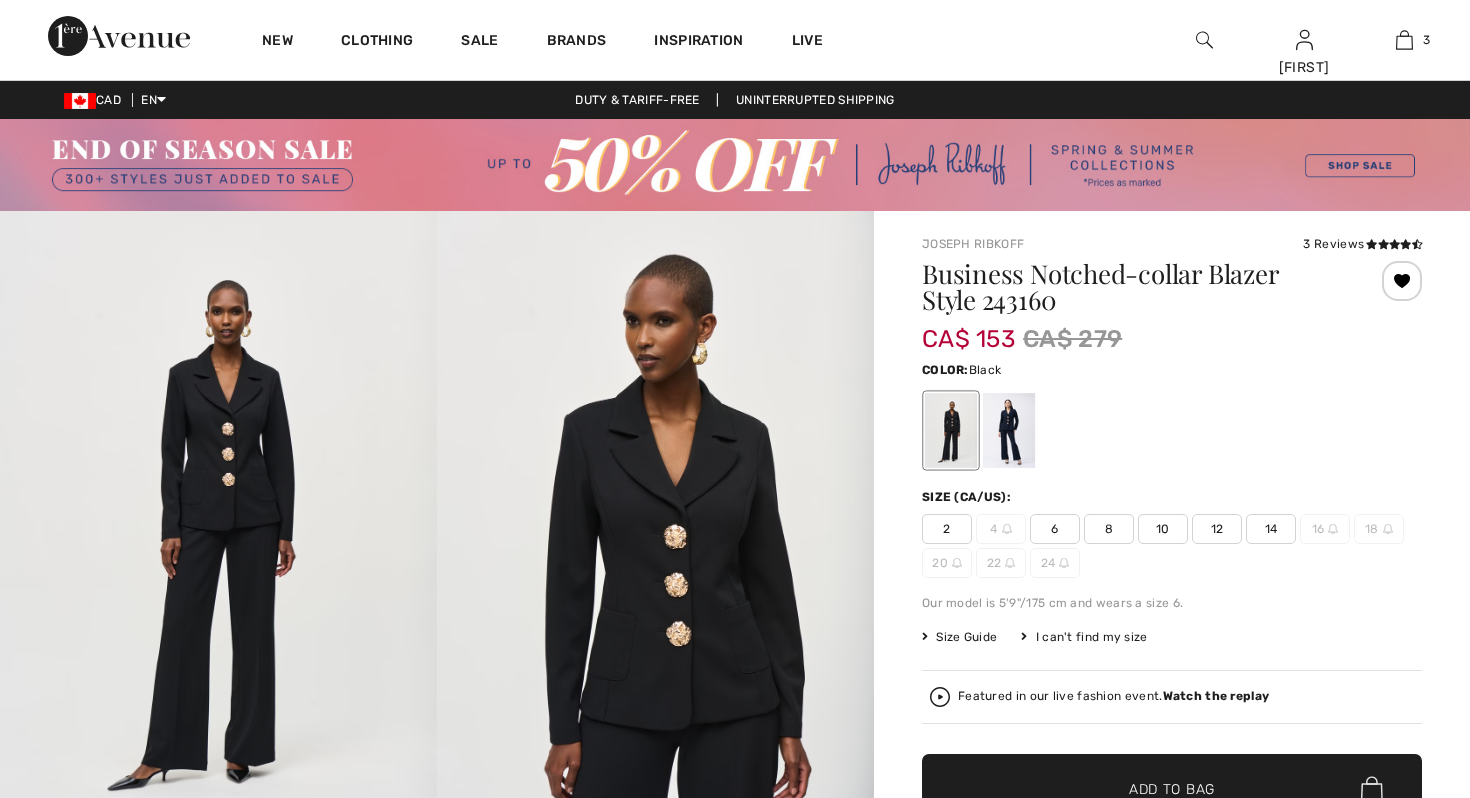 scroll, scrollTop: 0, scrollLeft: 0, axis: both 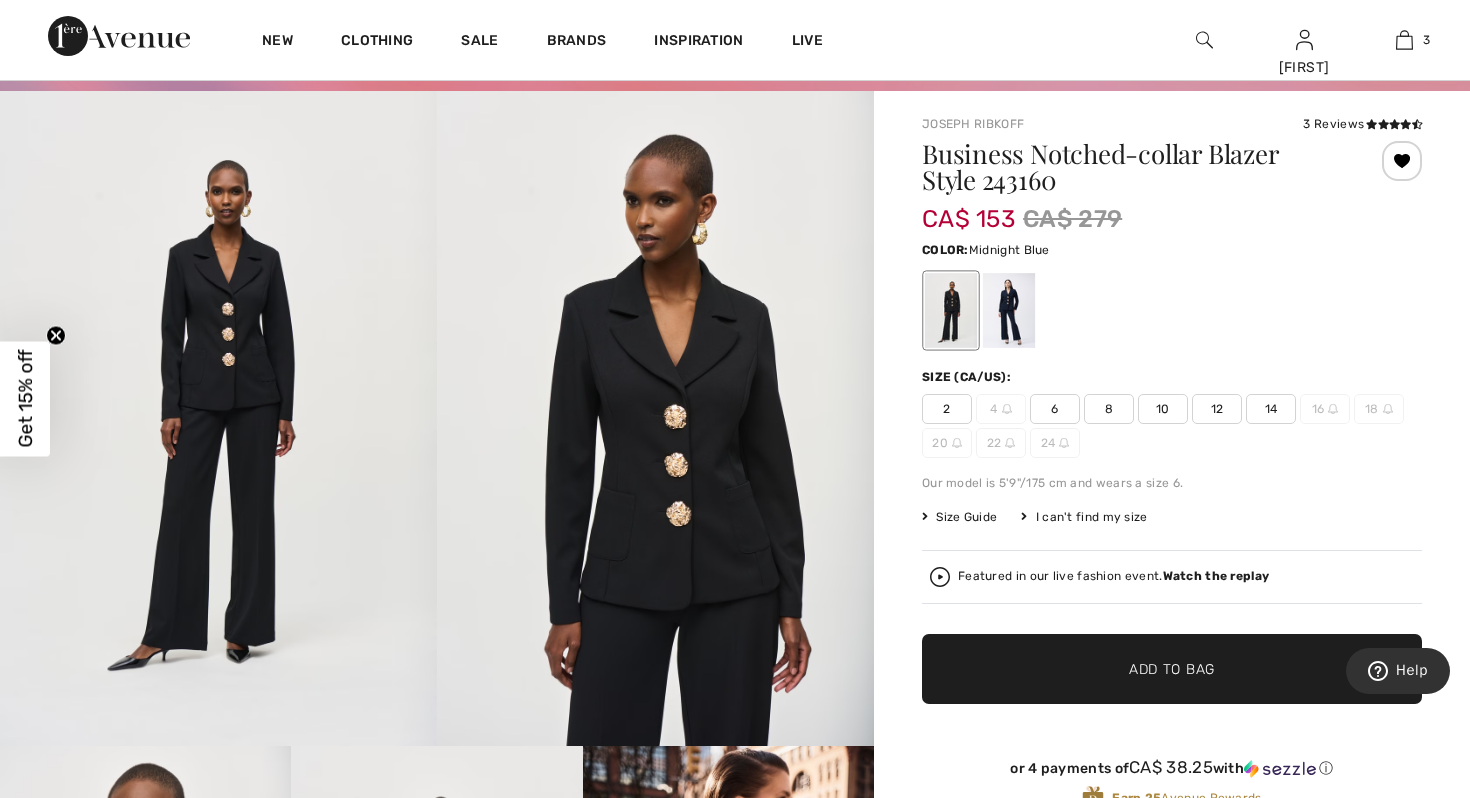 click at bounding box center (1009, 310) 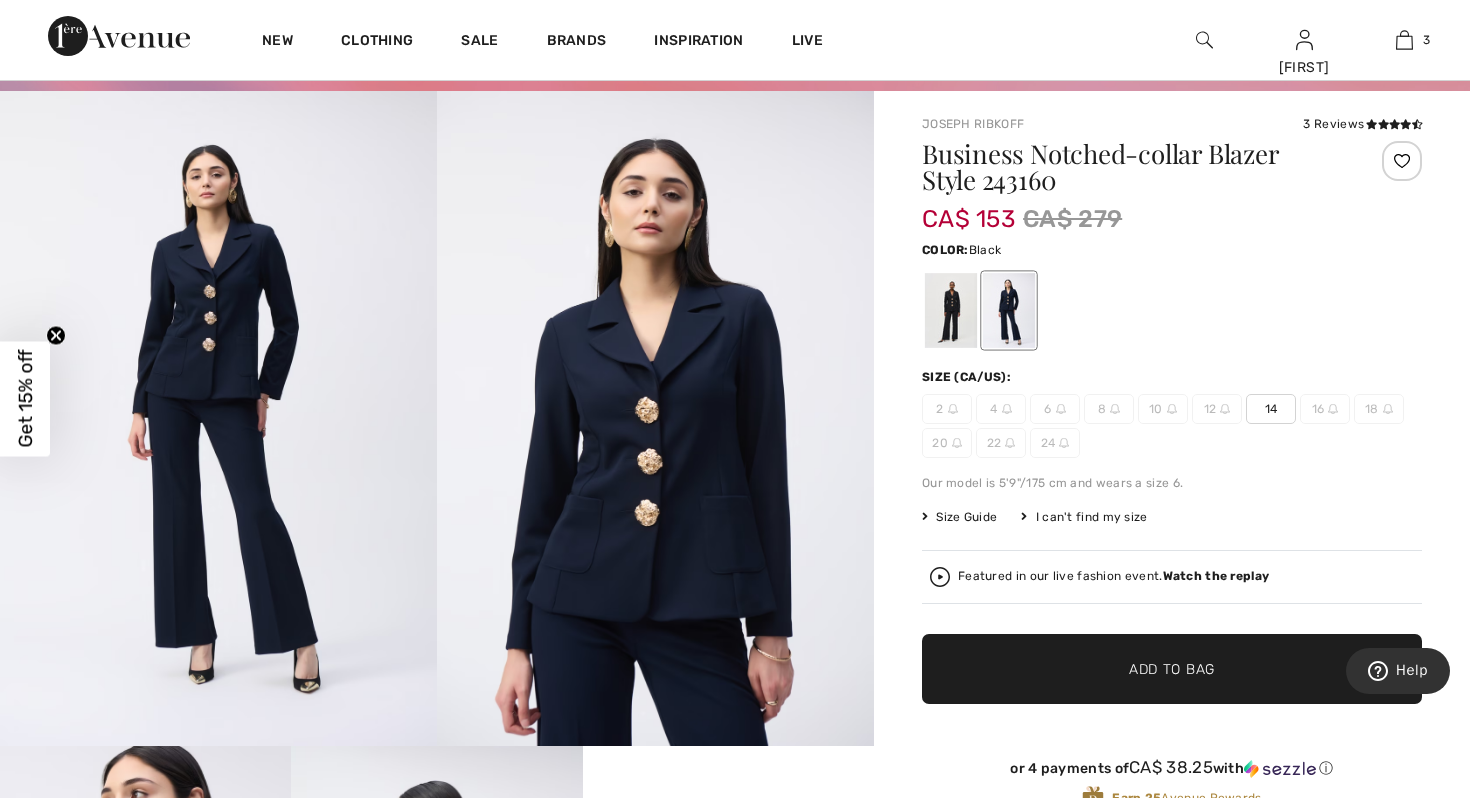 click at bounding box center [951, 310] 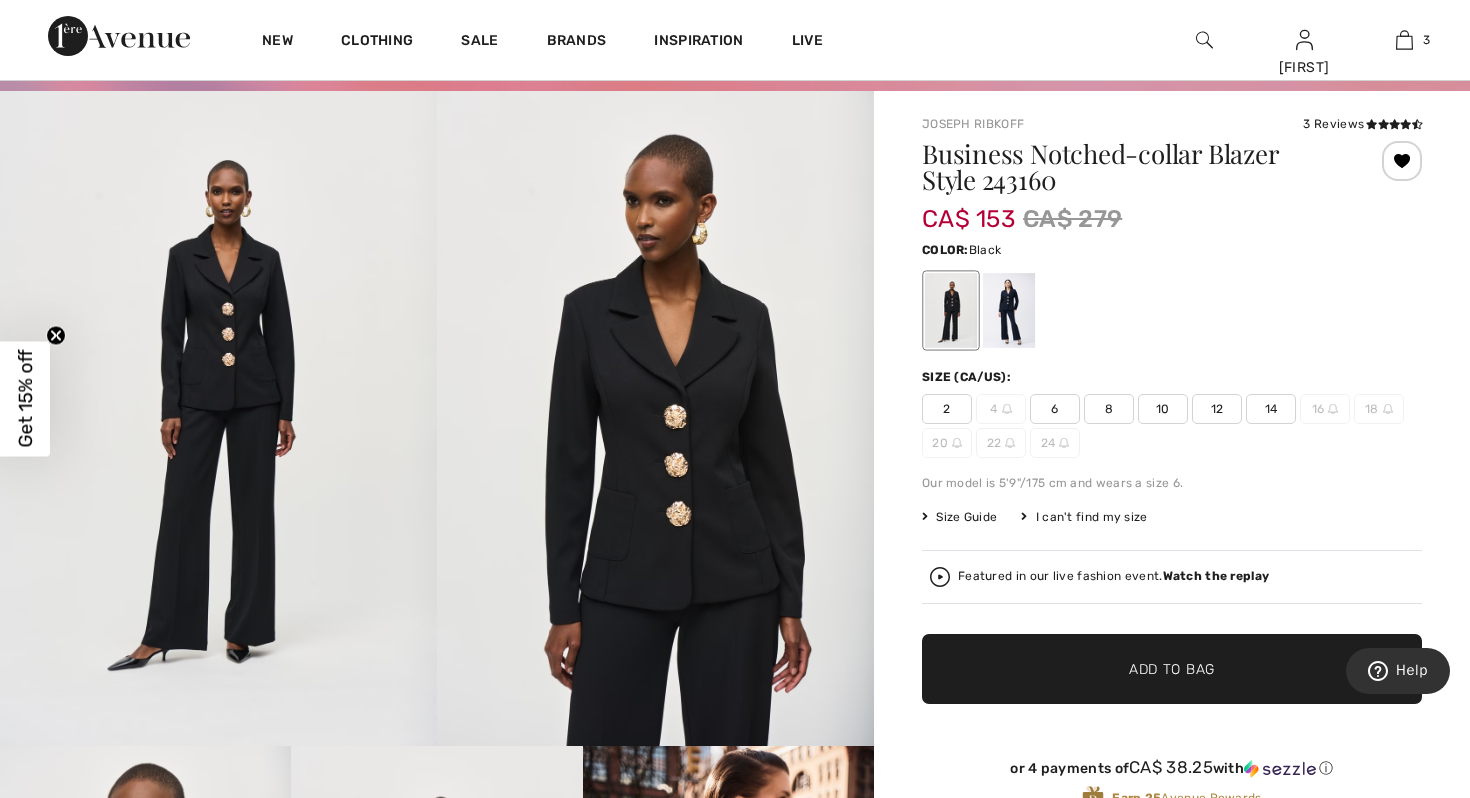 click on "8" at bounding box center [1109, 409] 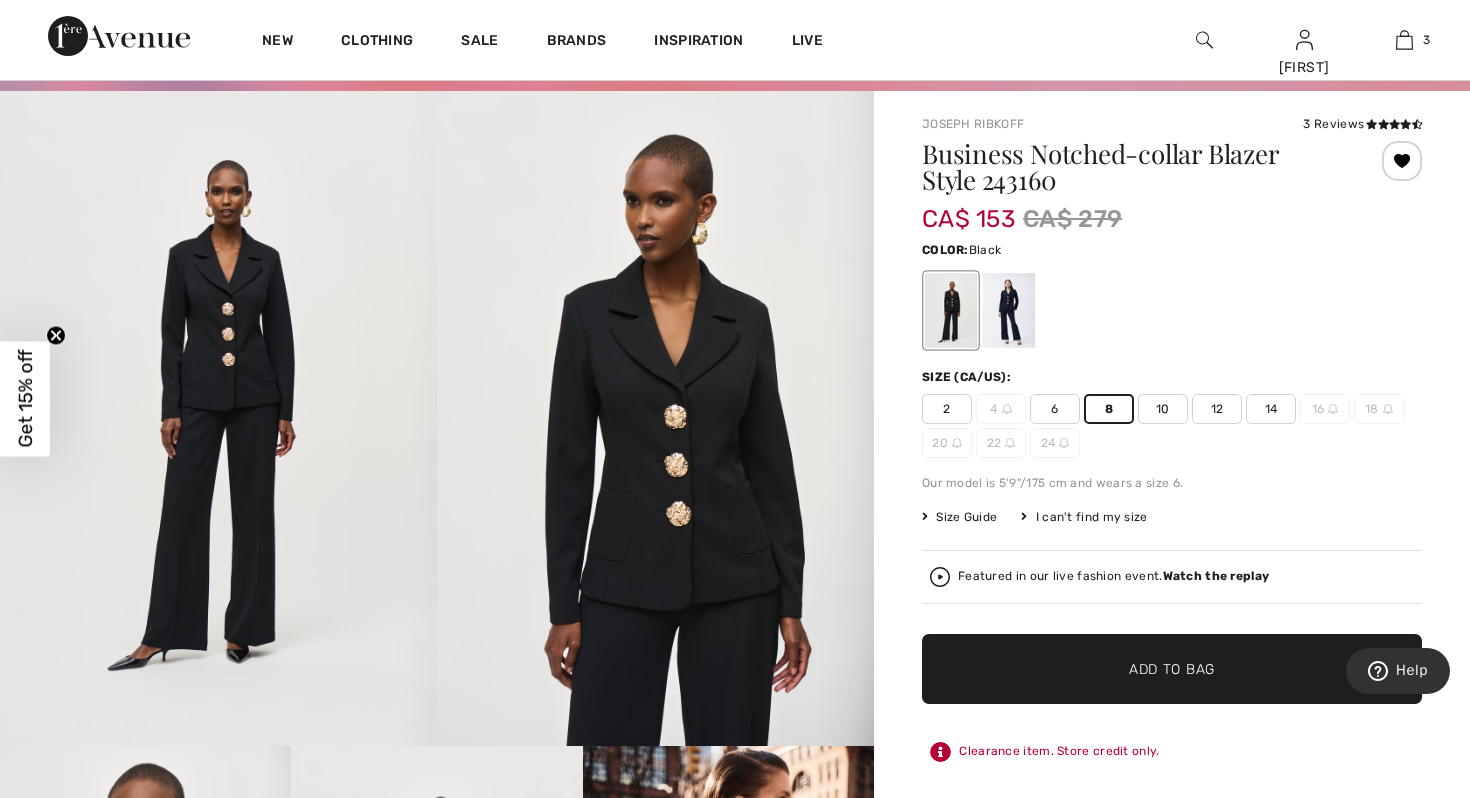 click on "✔ Added to Bag" at bounding box center [1142, 668] 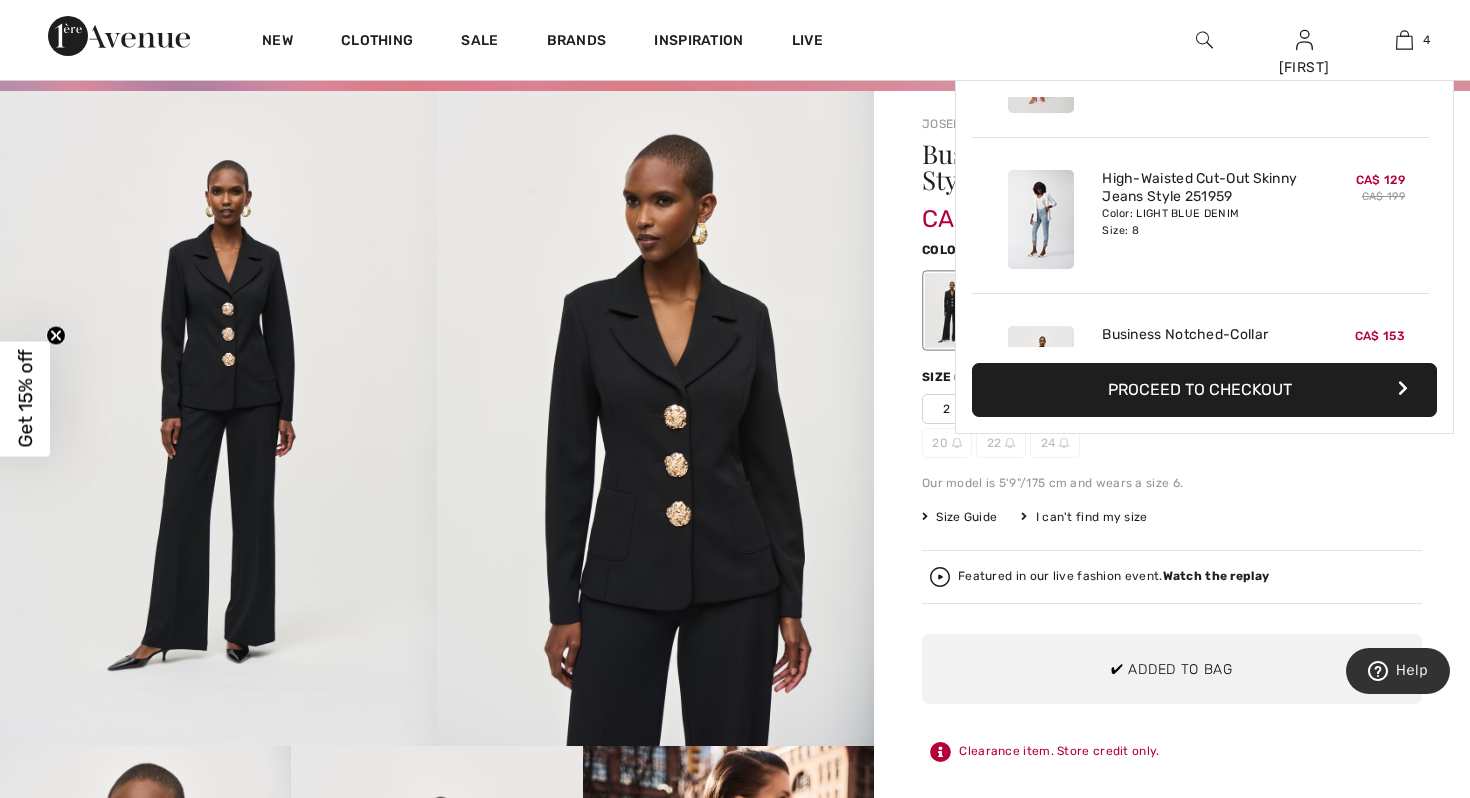 scroll, scrollTop: 374, scrollLeft: 0, axis: vertical 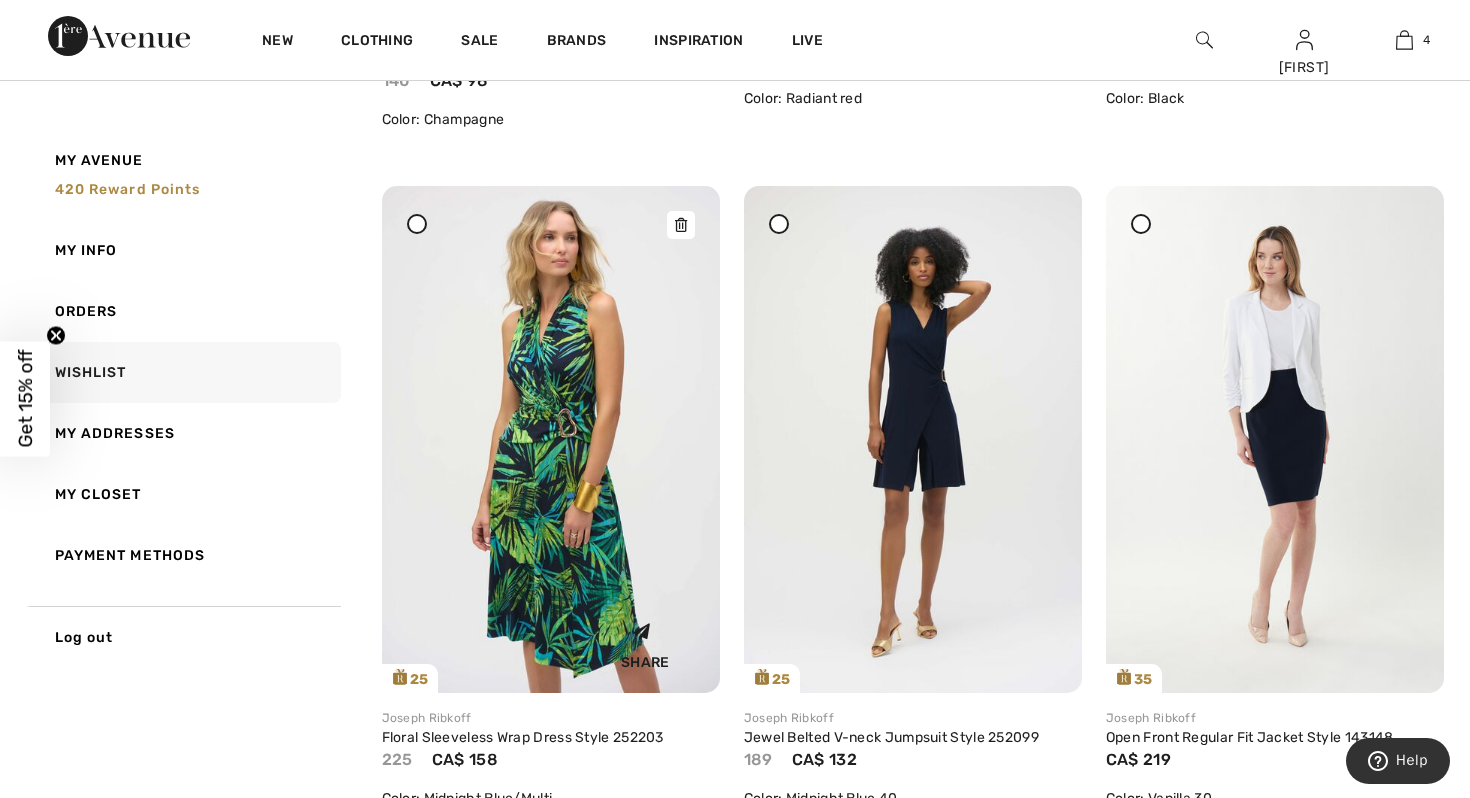 click at bounding box center (551, 439) 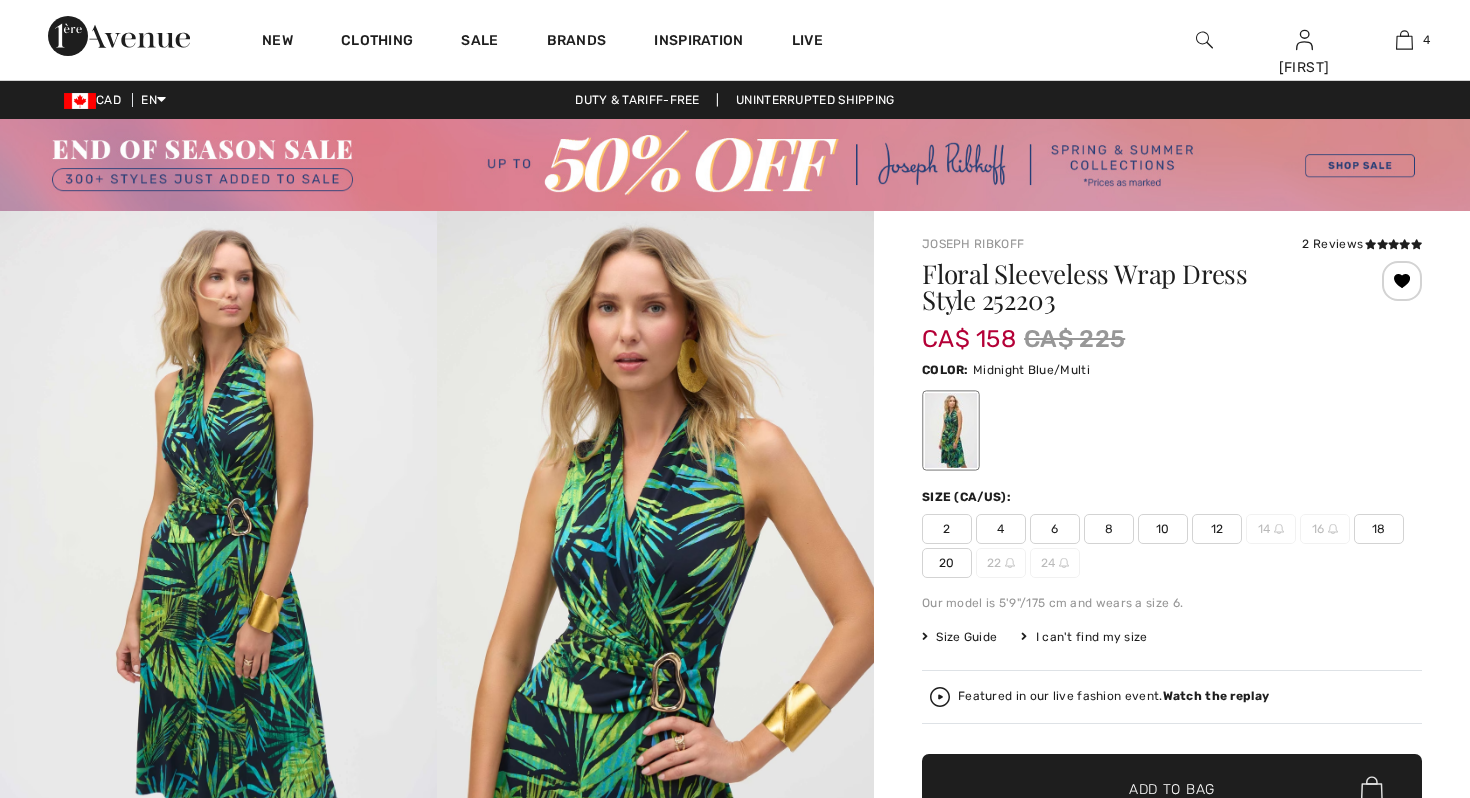 scroll, scrollTop: 0, scrollLeft: 0, axis: both 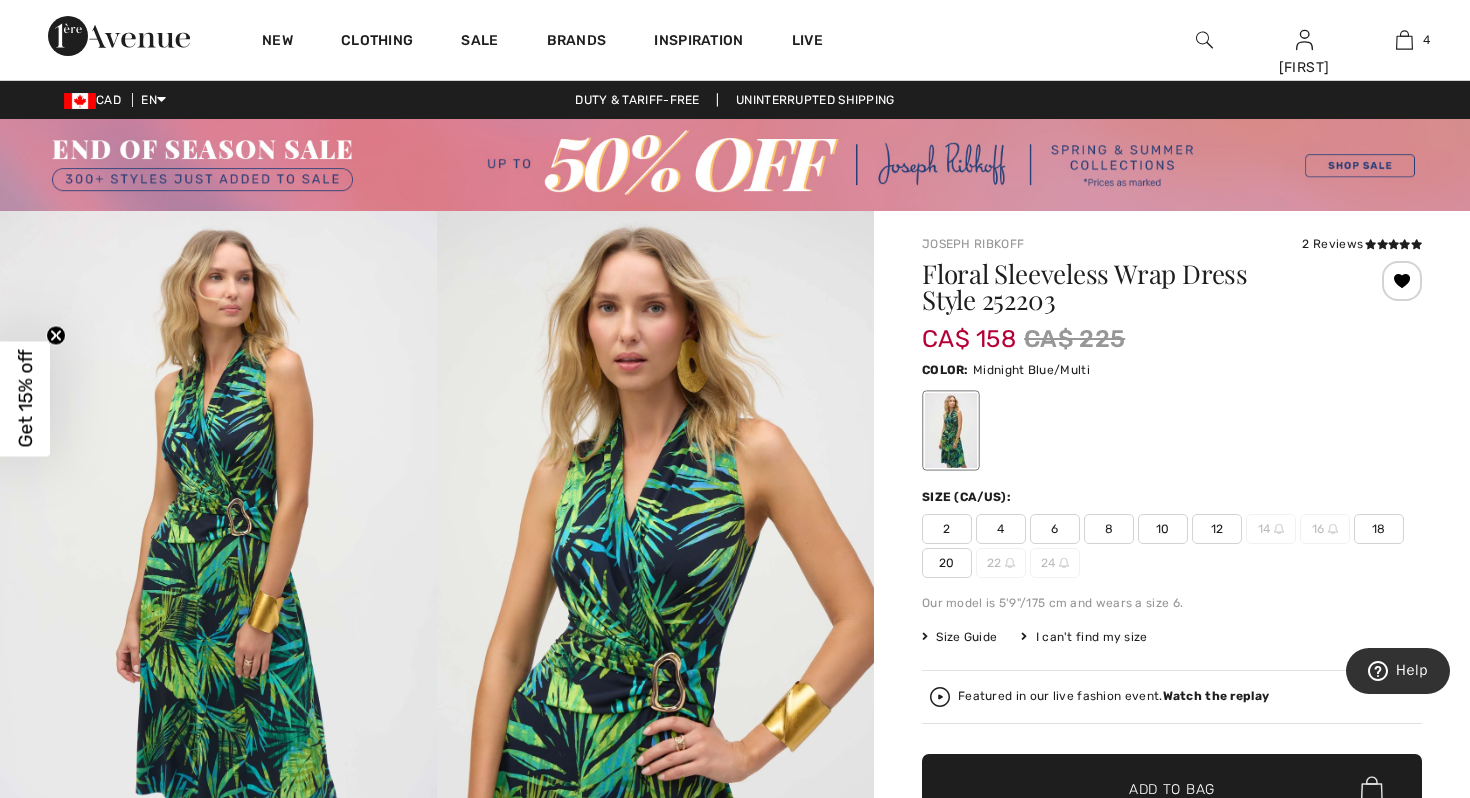click on "8" at bounding box center [1109, 529] 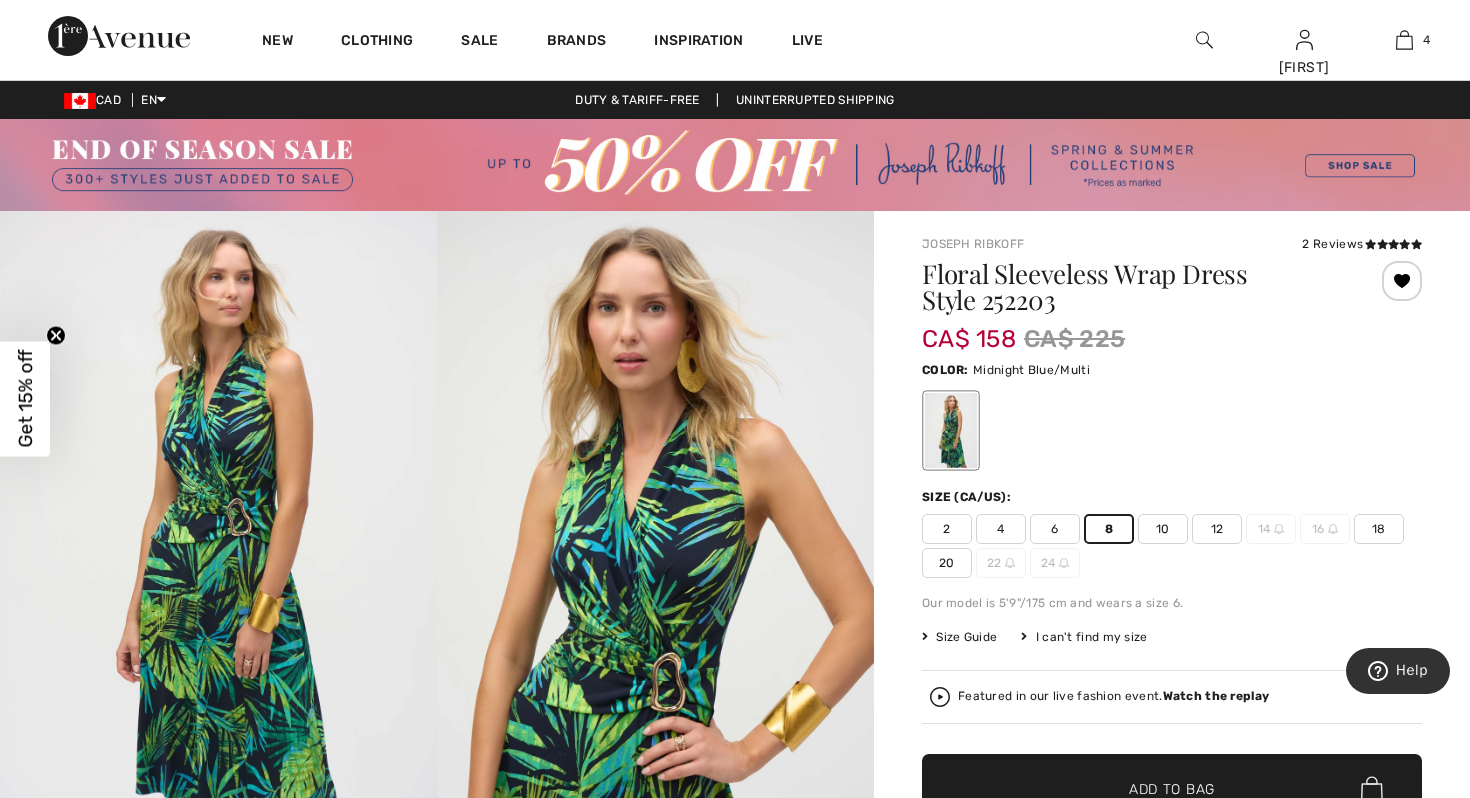 click at bounding box center [1172, 430] 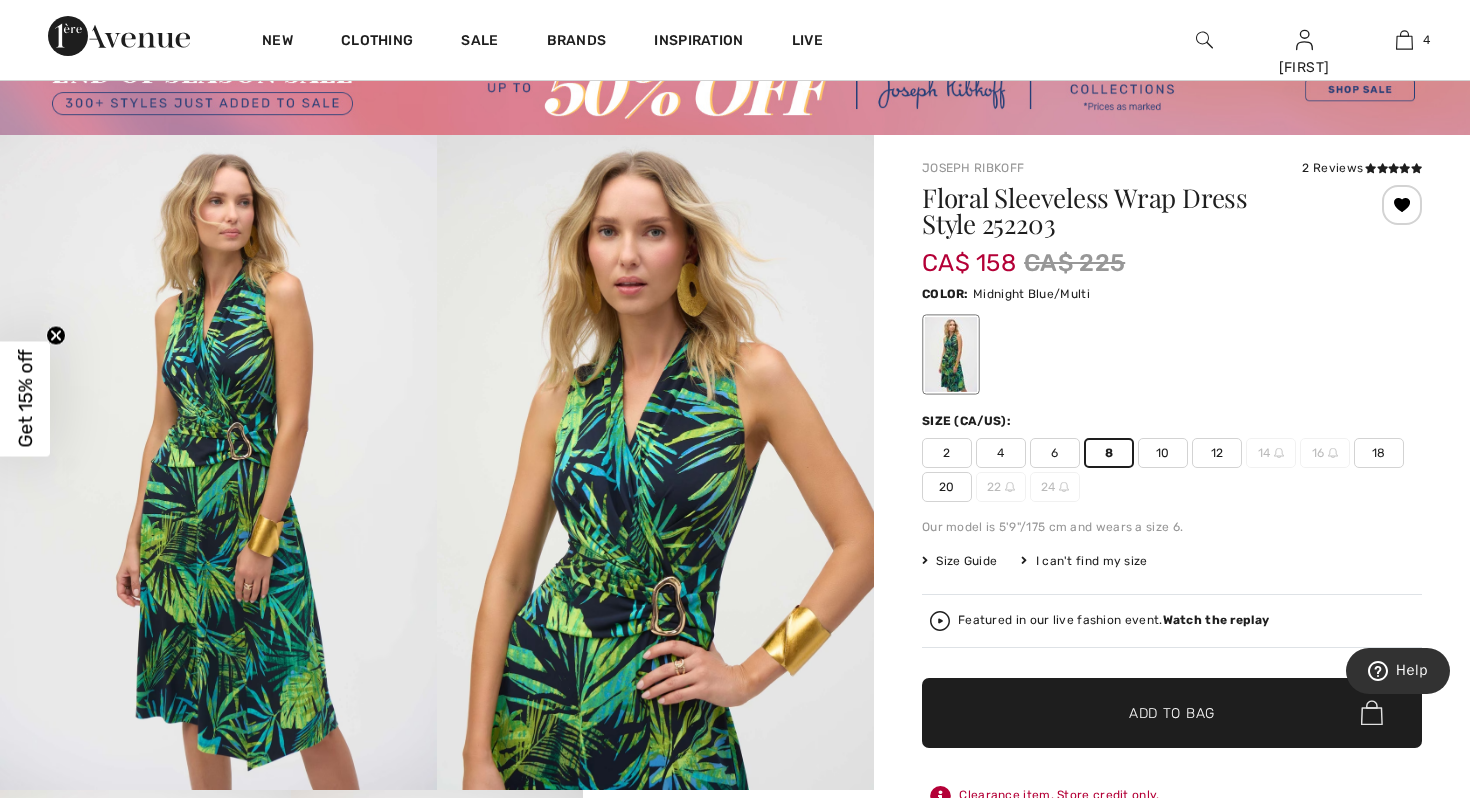 scroll, scrollTop: 40, scrollLeft: 0, axis: vertical 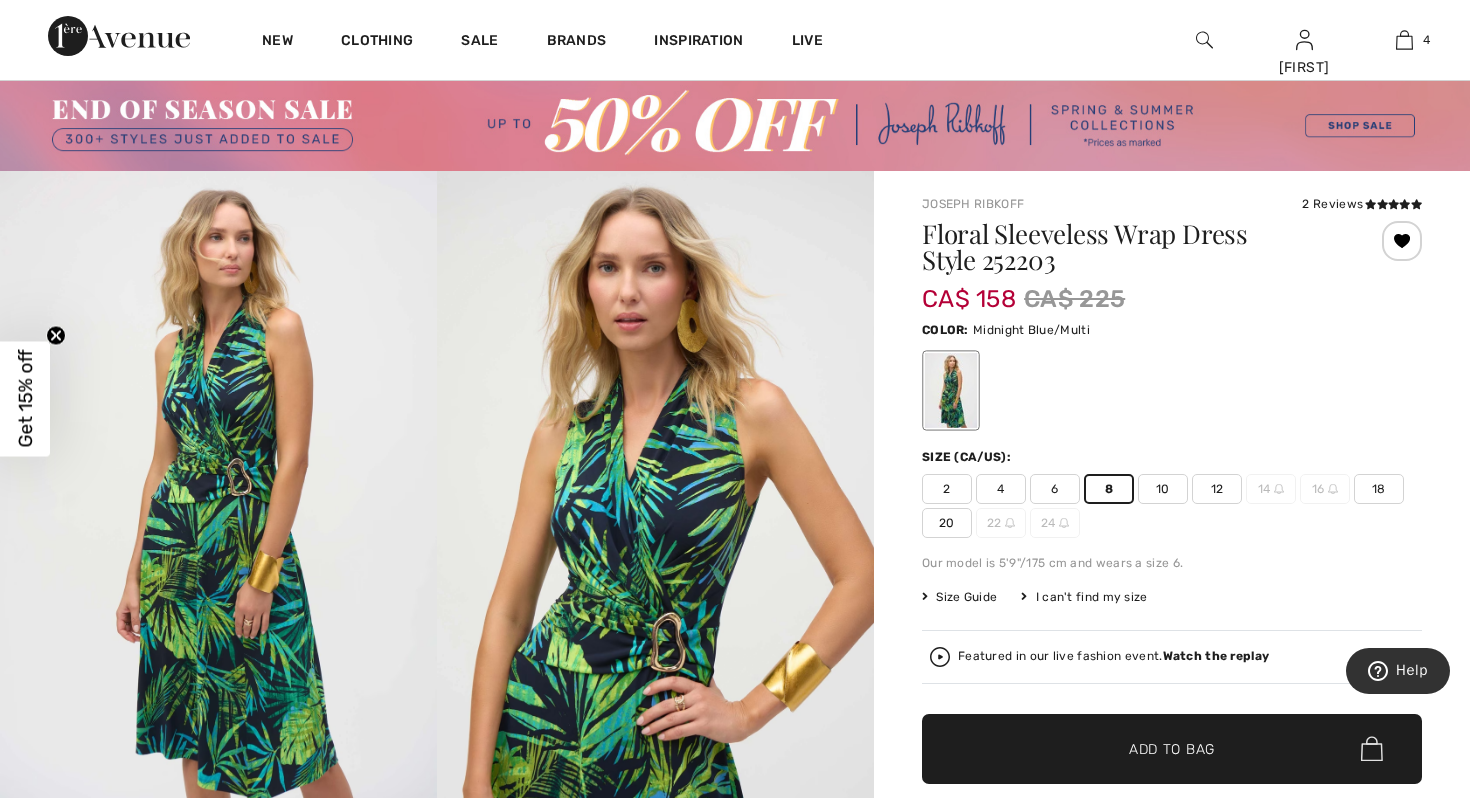 click at bounding box center (1402, 241) 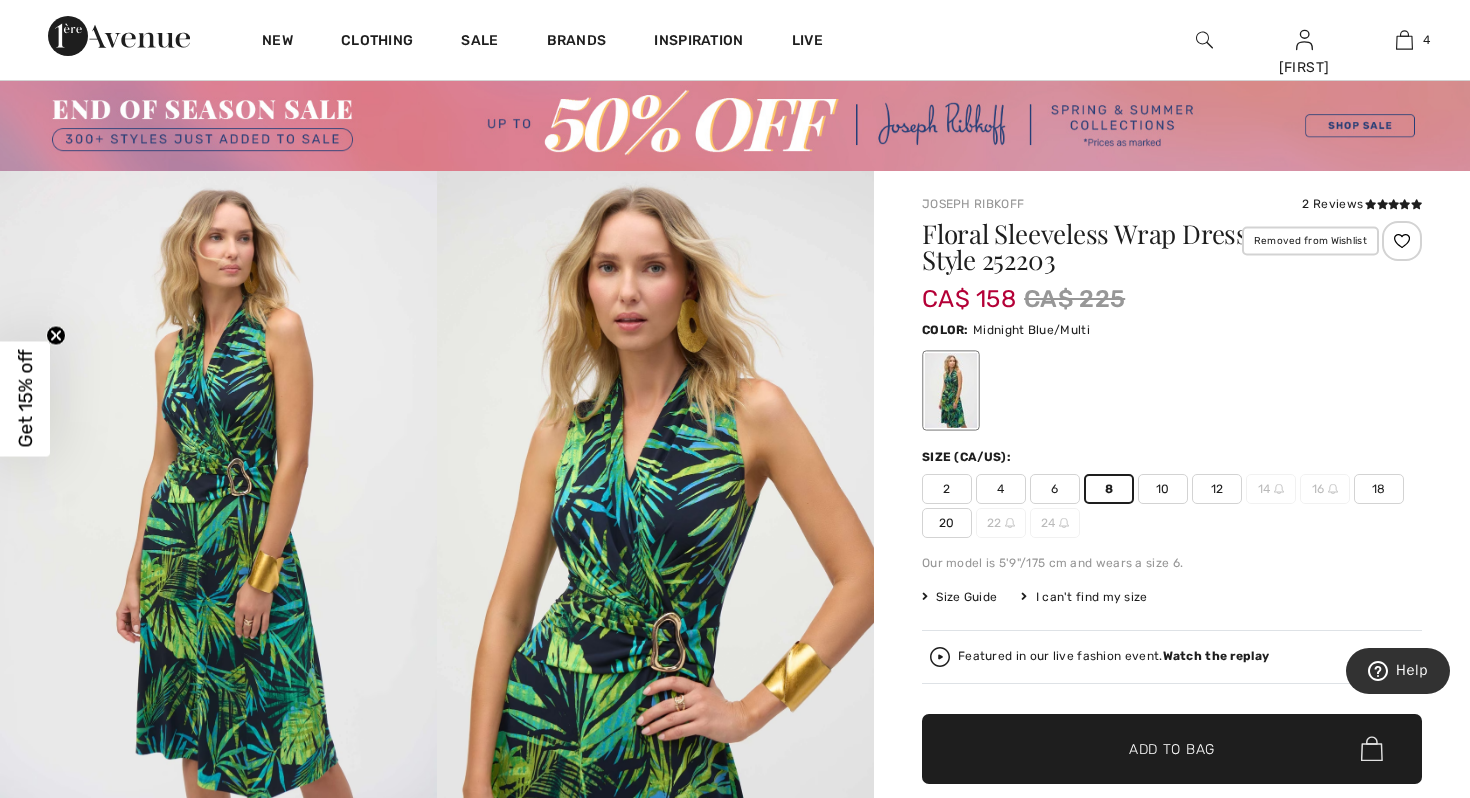 click on "Removed from Wishlist" at bounding box center [1402, 241] 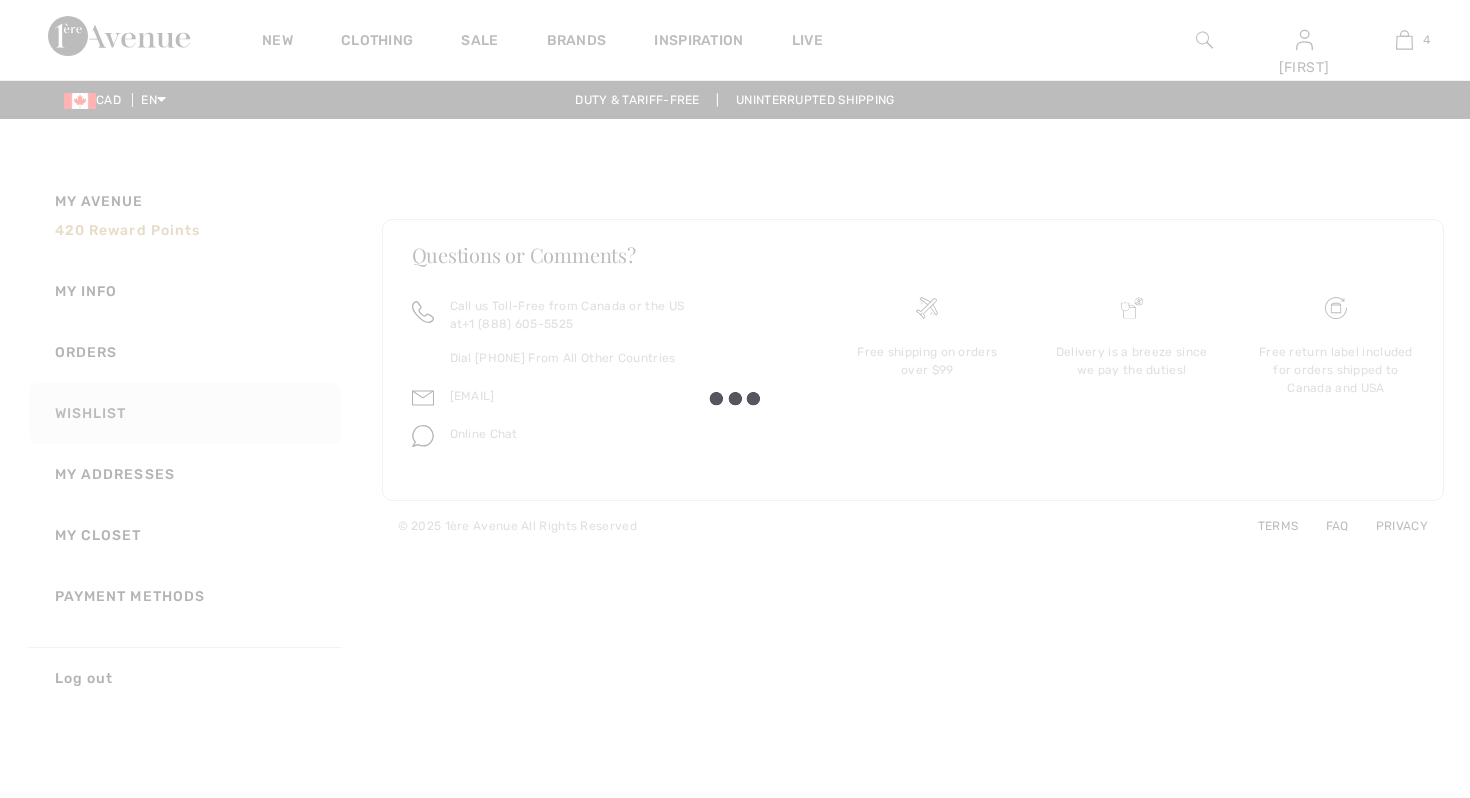 scroll, scrollTop: 0, scrollLeft: 0, axis: both 